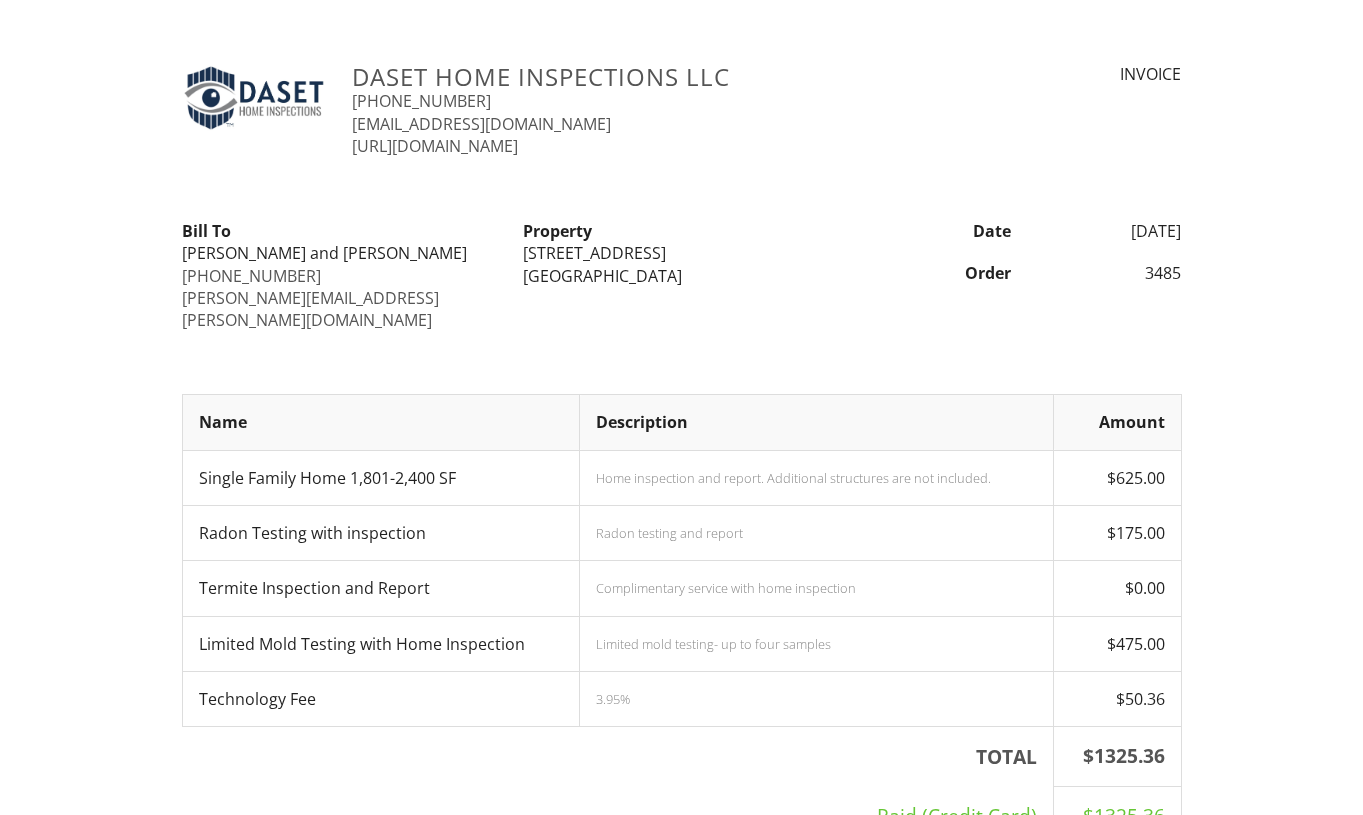 scroll, scrollTop: 83, scrollLeft: 0, axis: vertical 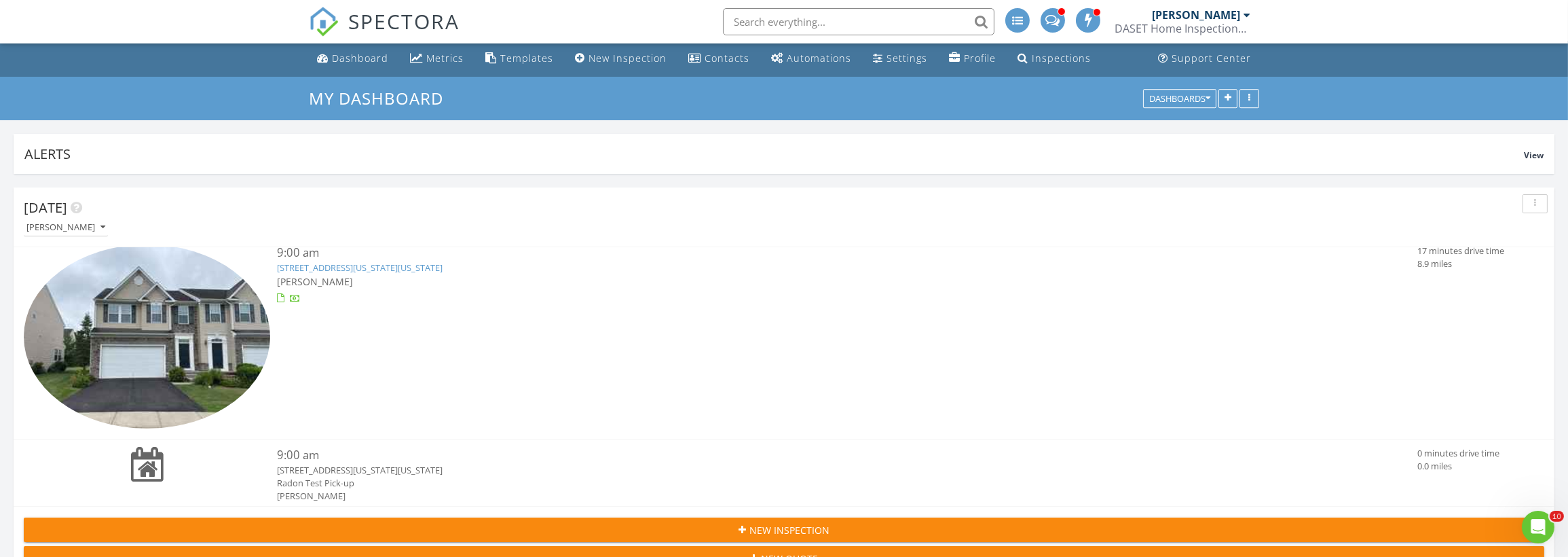 click on "84 Washington Square Cir , Washington, NJ 07882" at bounding box center [360, 268] 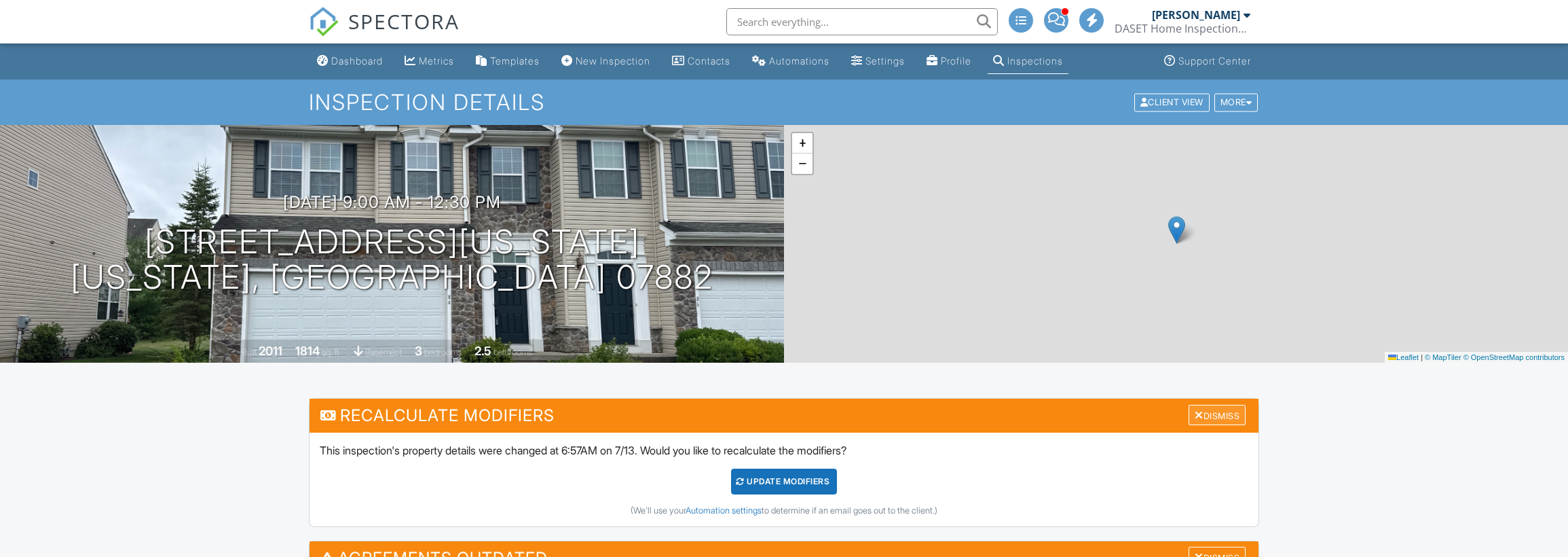 scroll, scrollTop: 0, scrollLeft: 0, axis: both 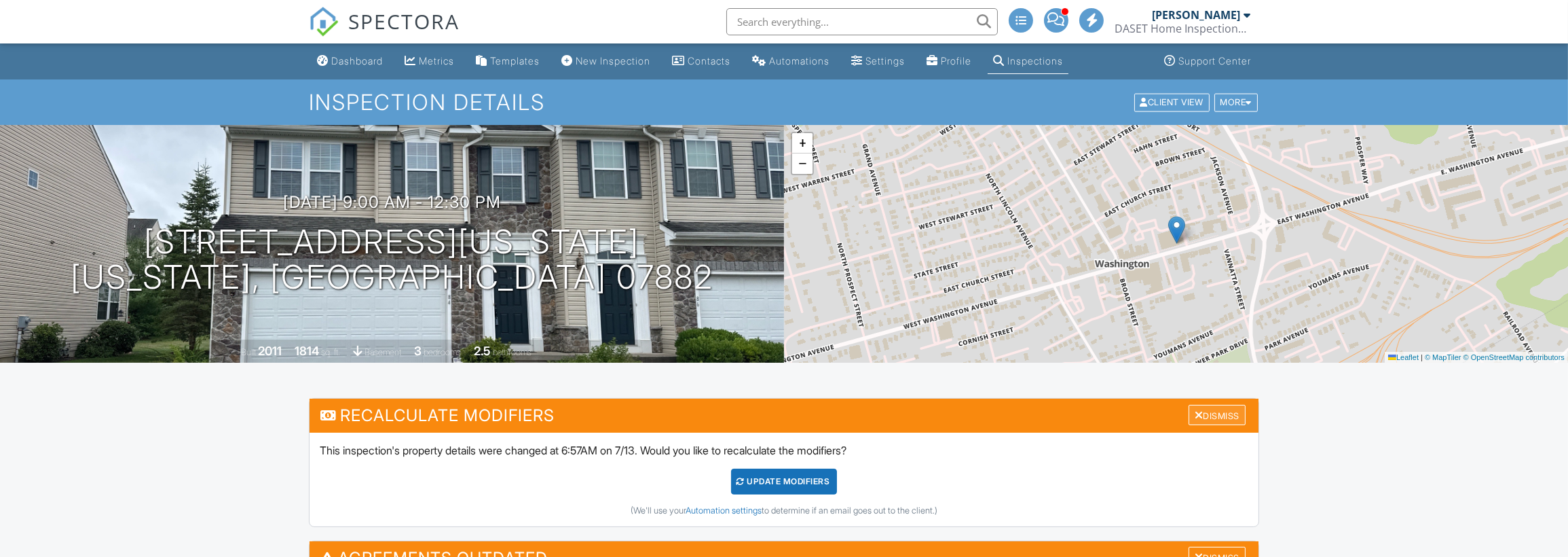 click at bounding box center (1199, 415) 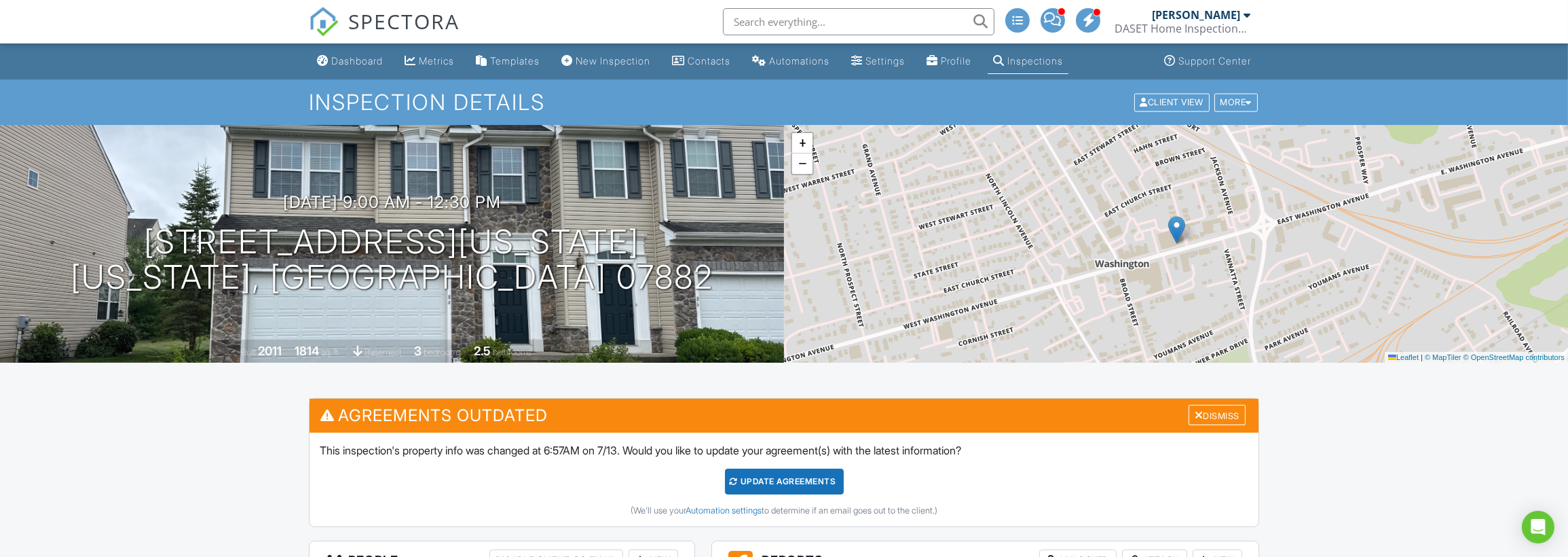 click at bounding box center (1199, 415) 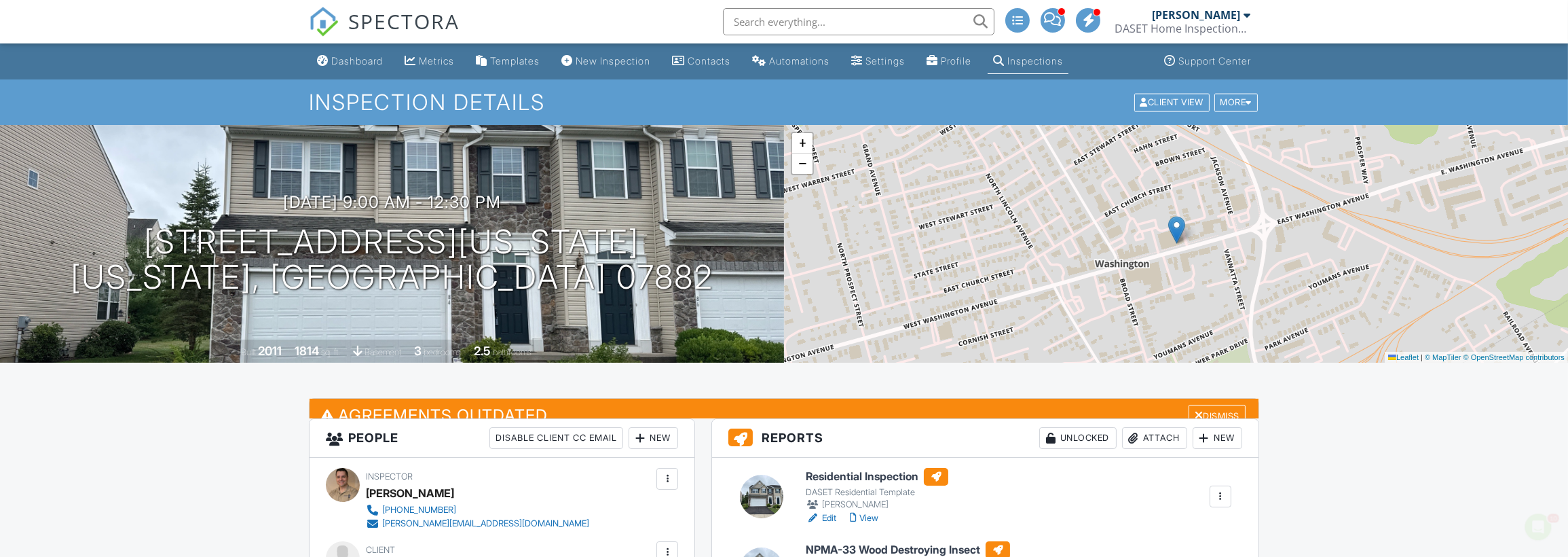 scroll, scrollTop: 0, scrollLeft: 0, axis: both 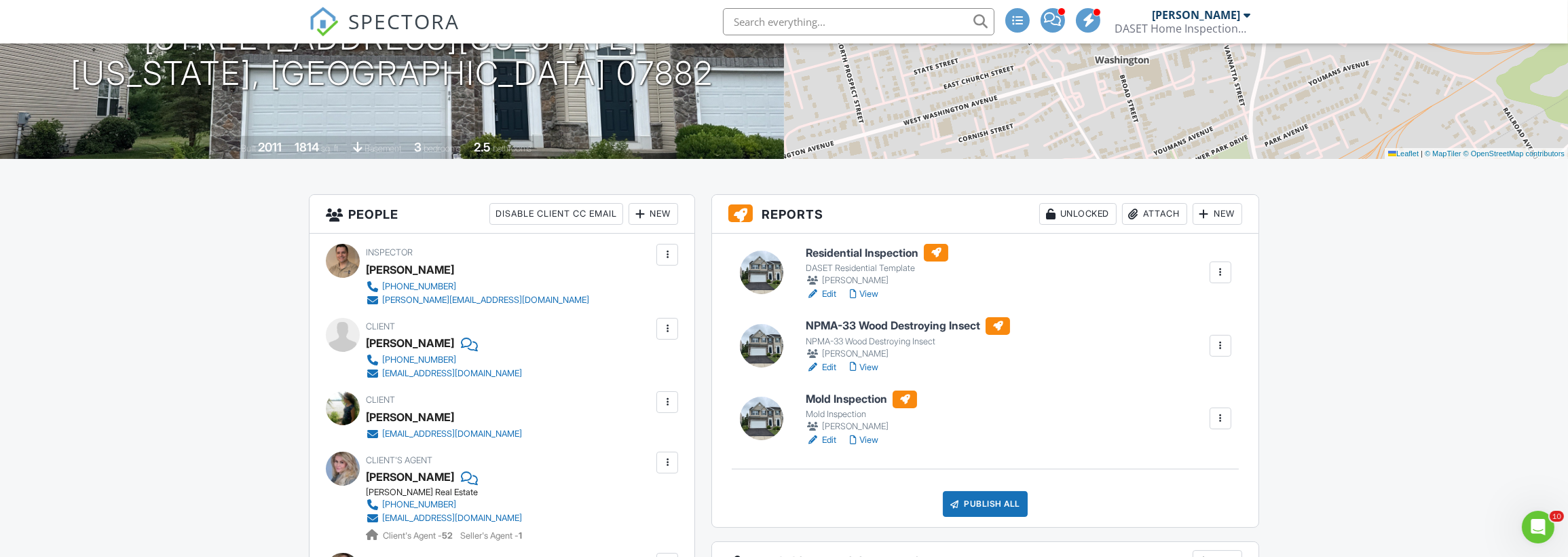 click at bounding box center [1220, 346] 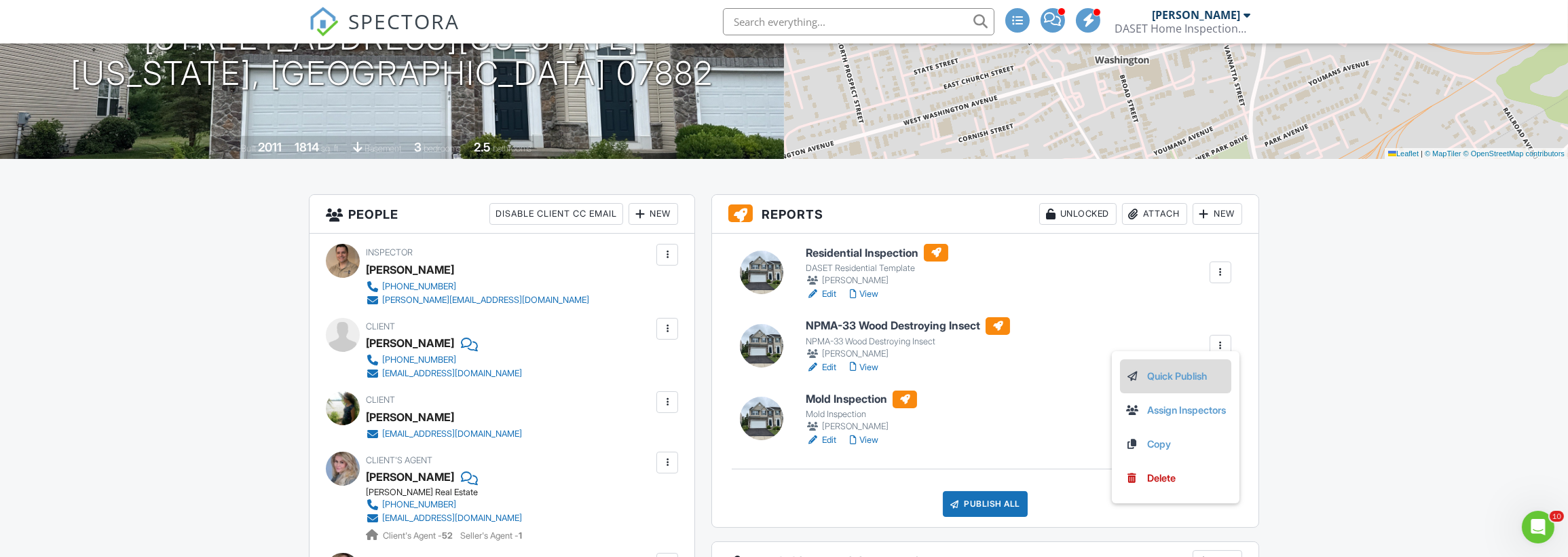 click on "Quick Publish" at bounding box center [1176, 376] 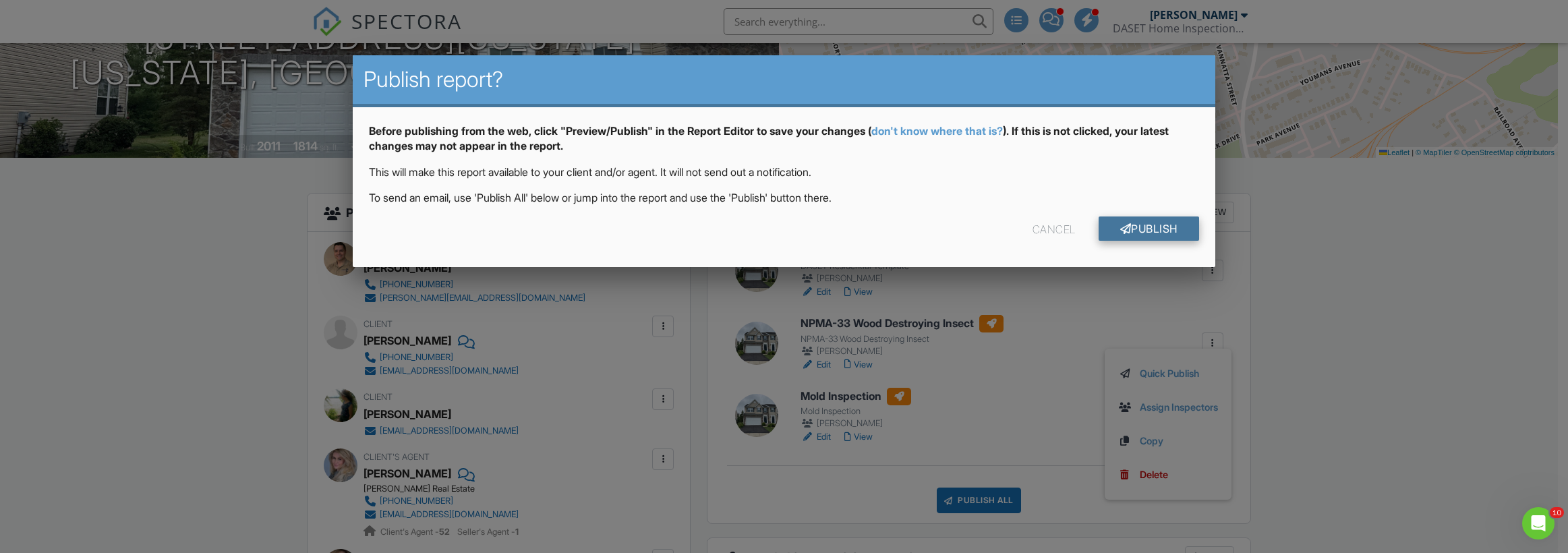 click on "Publish" at bounding box center [1149, 229] 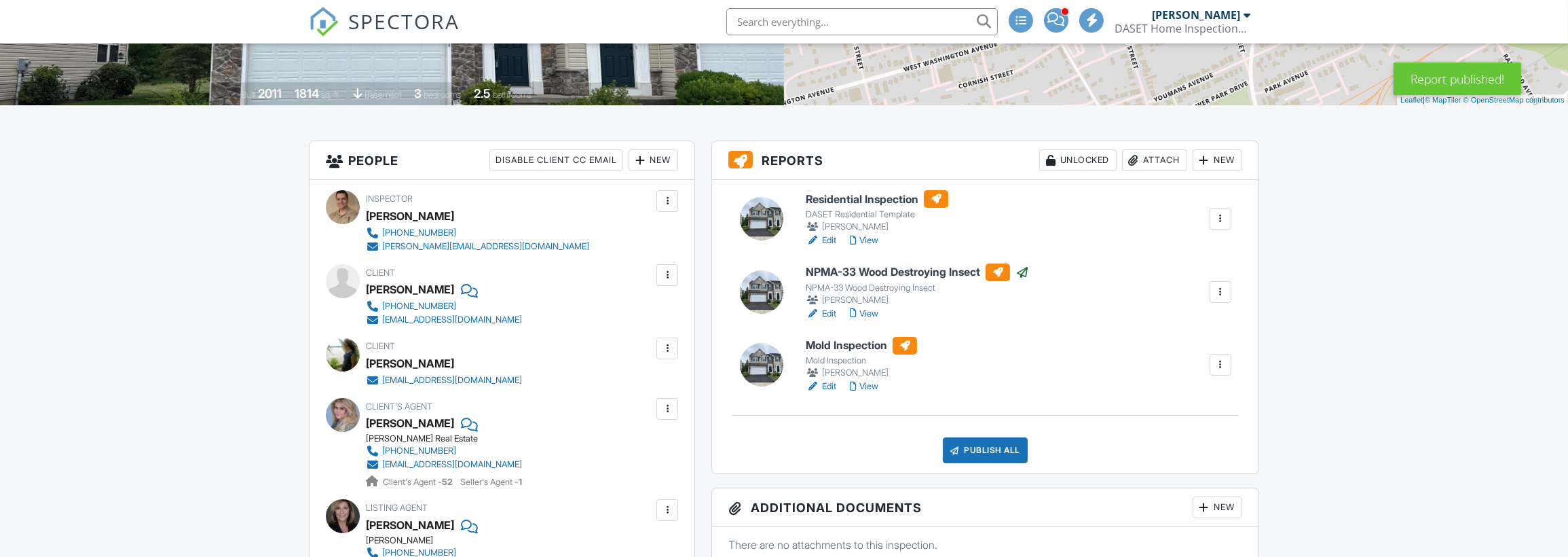 scroll, scrollTop: 259, scrollLeft: 0, axis: vertical 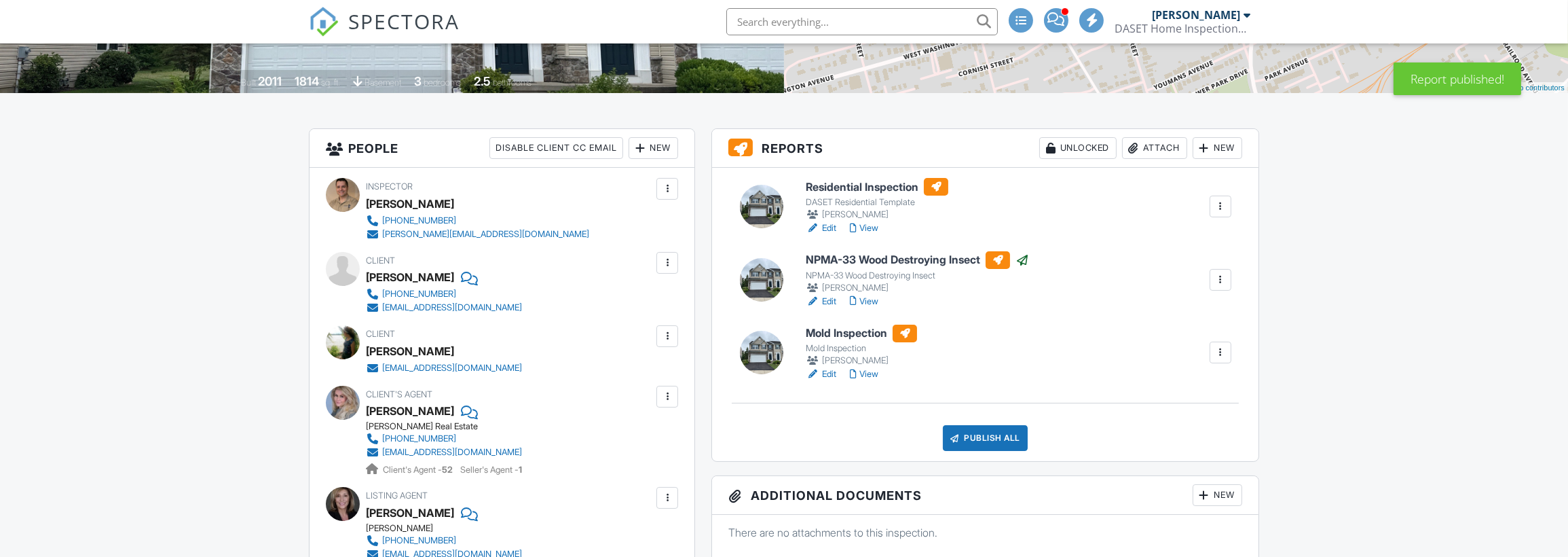 click at bounding box center (1220, 353) 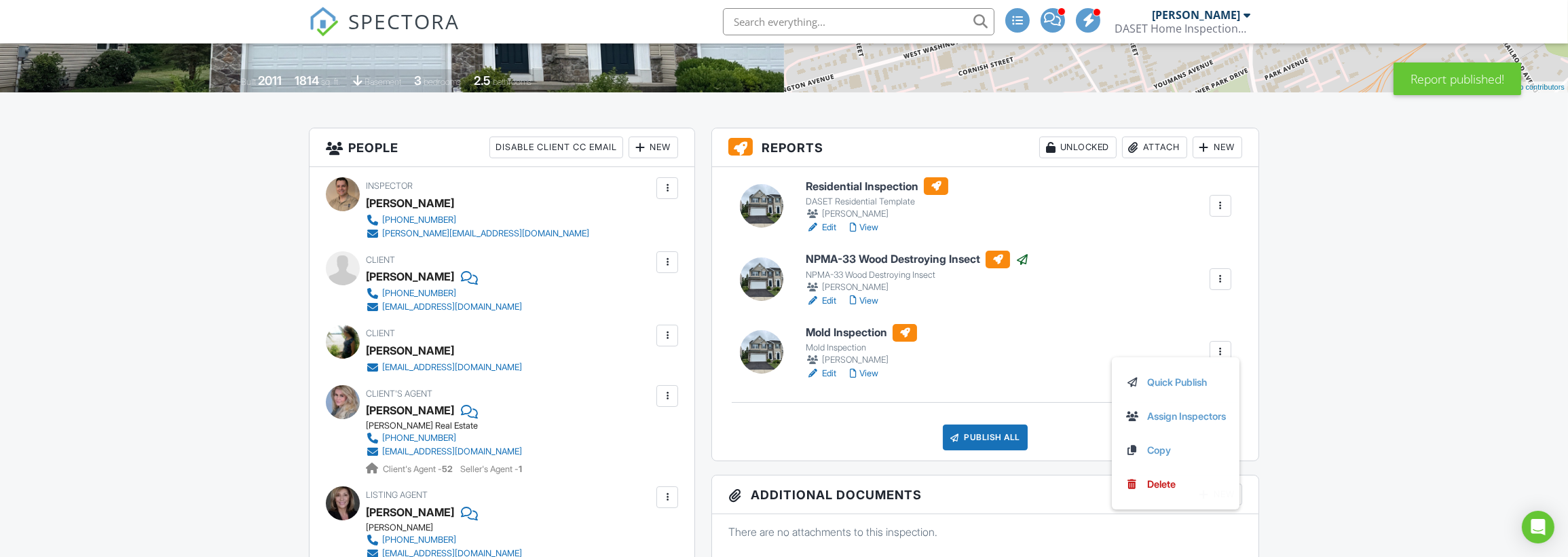 scroll, scrollTop: 271, scrollLeft: 0, axis: vertical 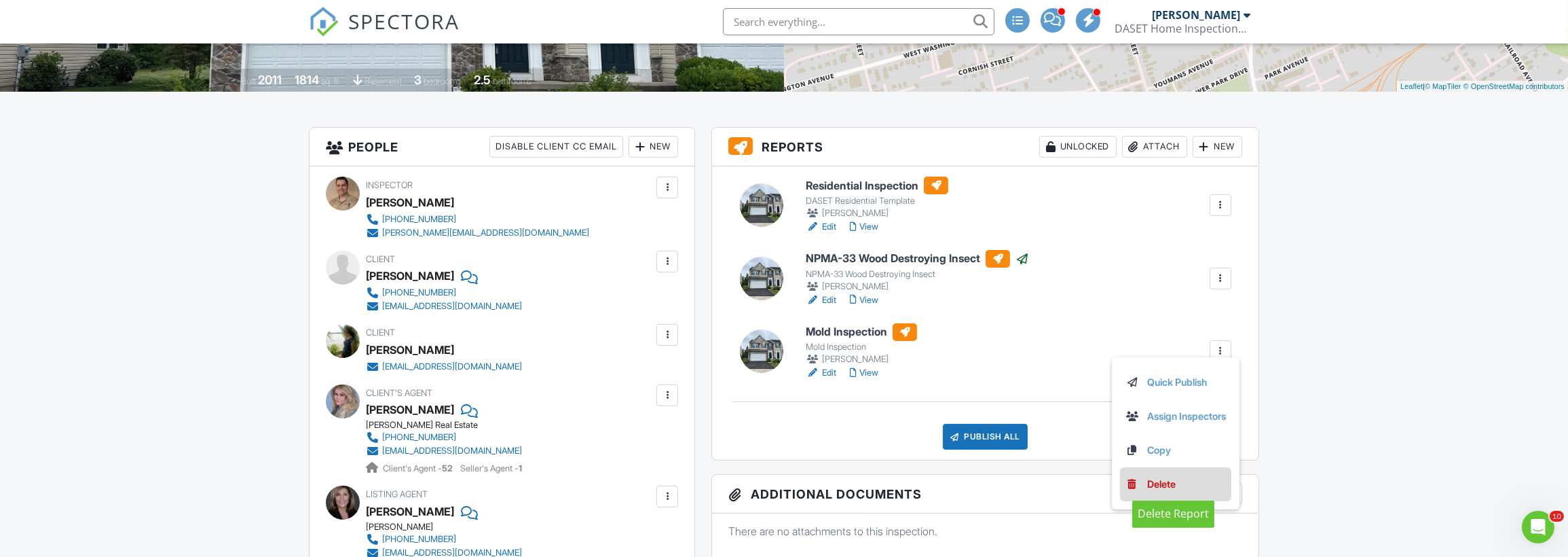 click on "Delete" at bounding box center [1161, 484] 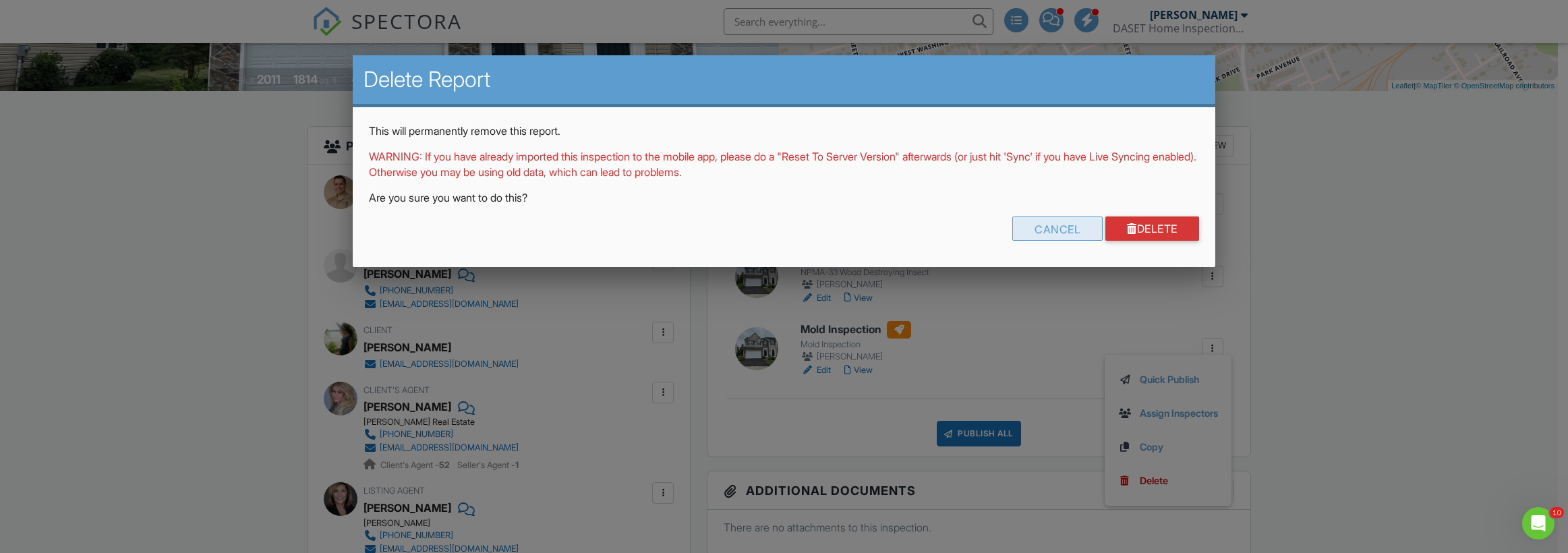 click on "Cancel" at bounding box center [1057, 229] 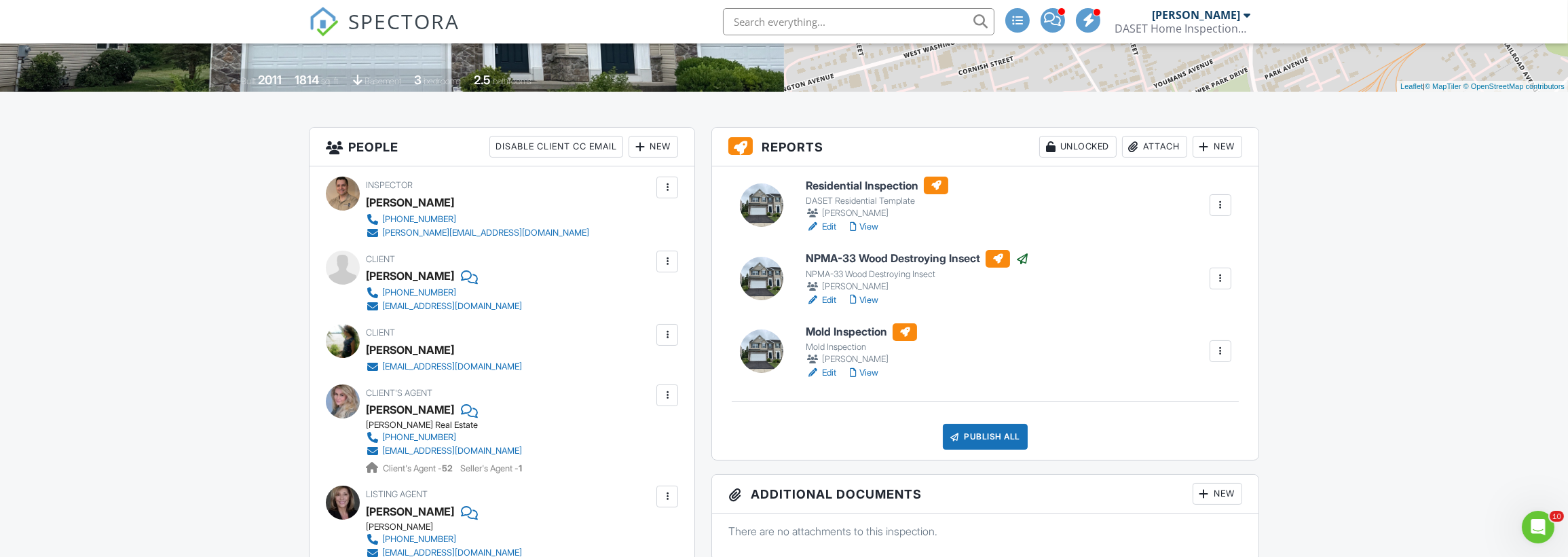 click at bounding box center (1220, 351) 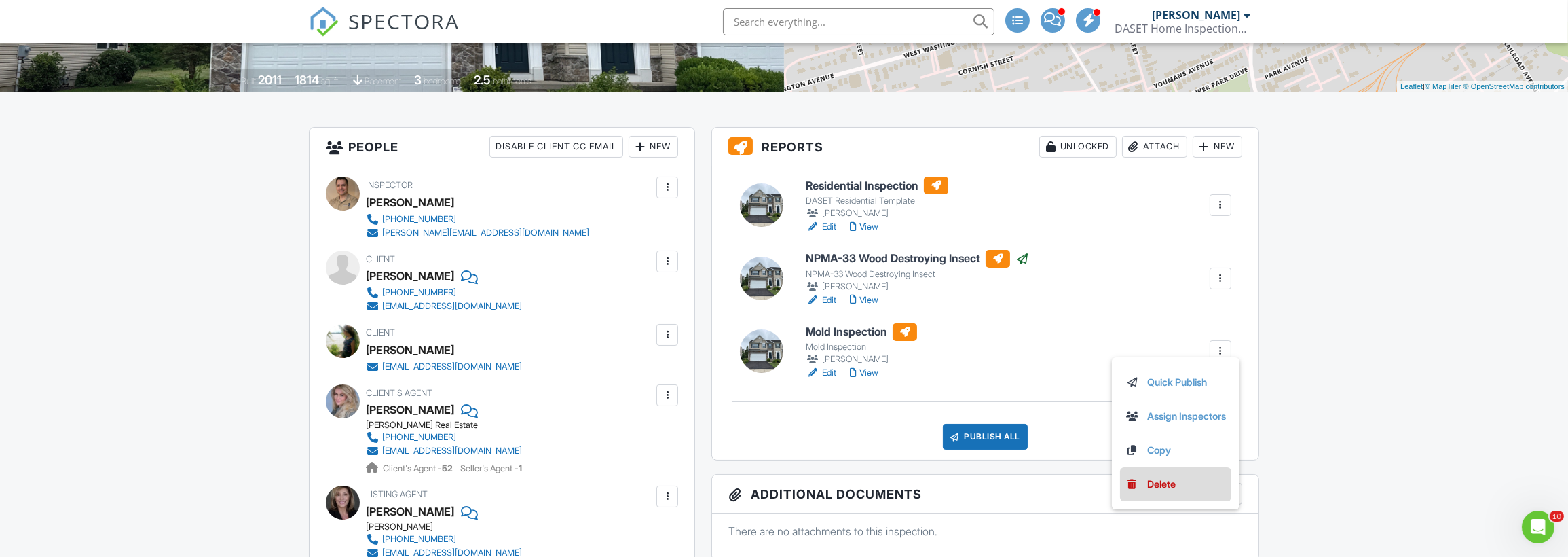 click on "Delete" at bounding box center [1161, 484] 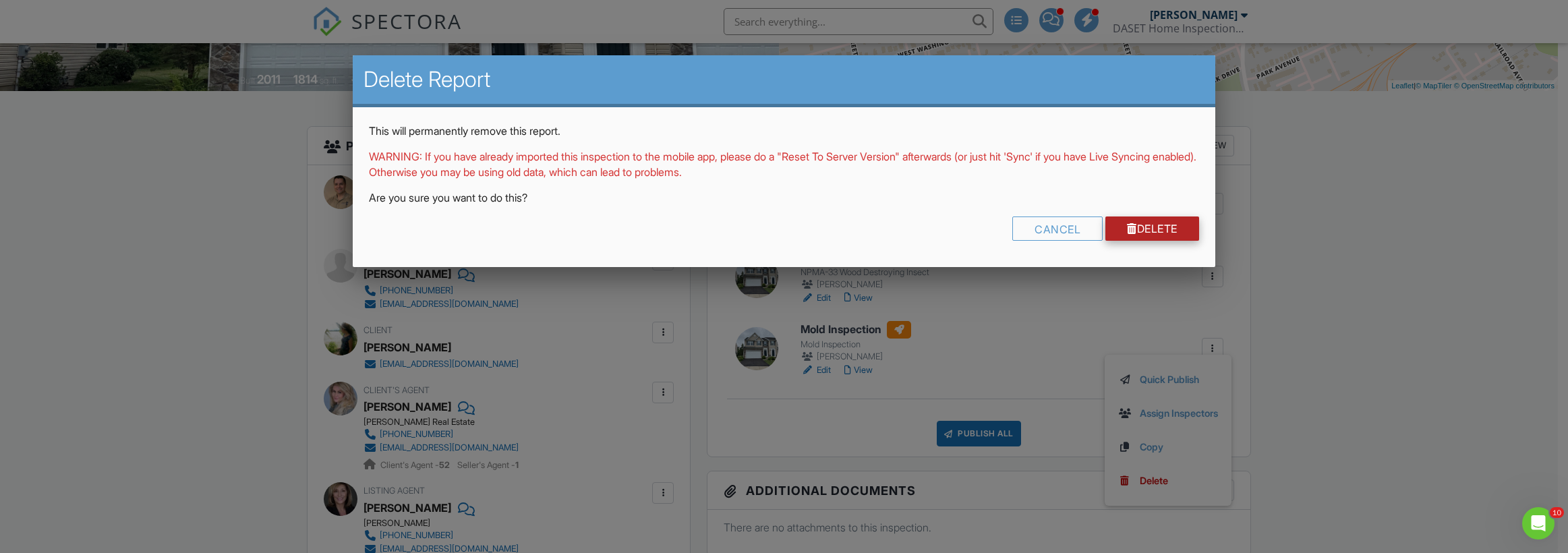 click on "Delete" at bounding box center [1152, 229] 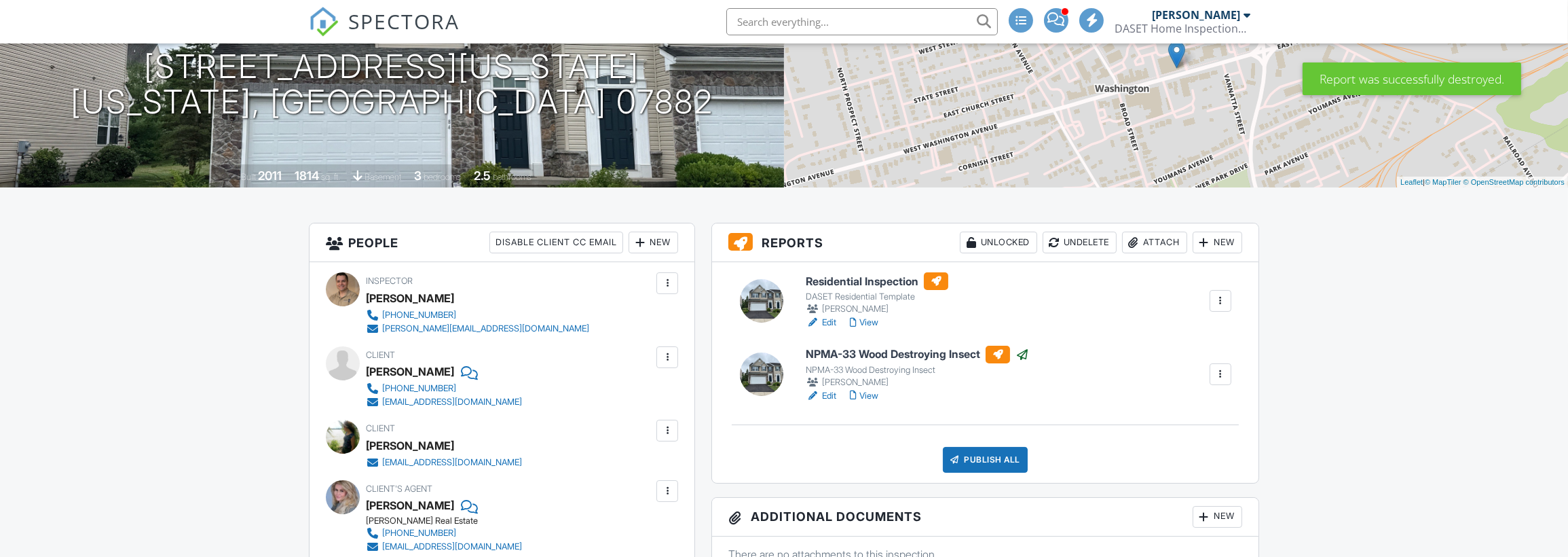 scroll, scrollTop: 252, scrollLeft: 0, axis: vertical 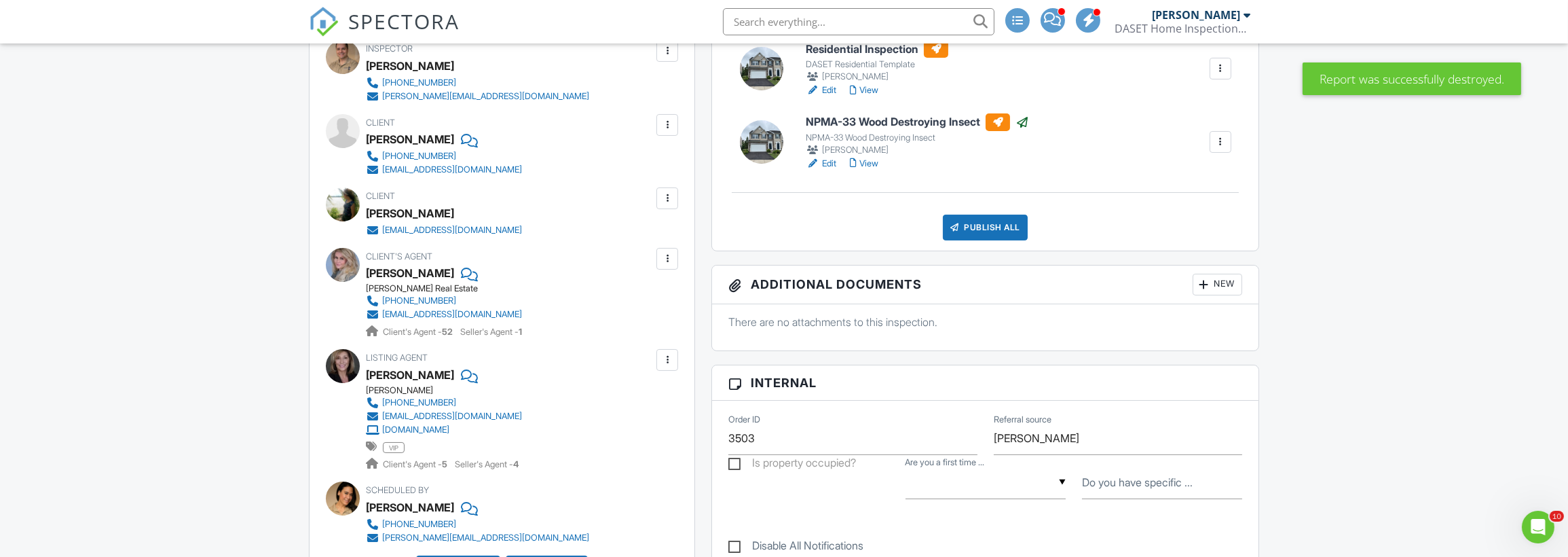 click on "View" at bounding box center (864, 90) 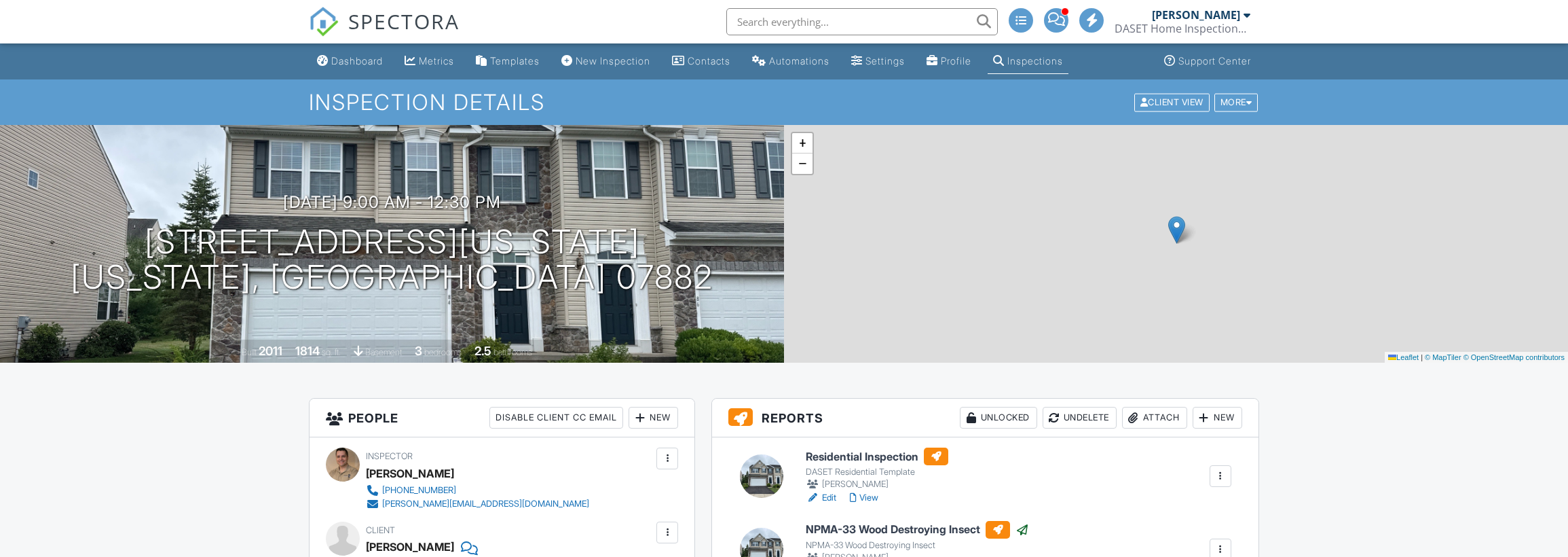 scroll, scrollTop: 0, scrollLeft: 0, axis: both 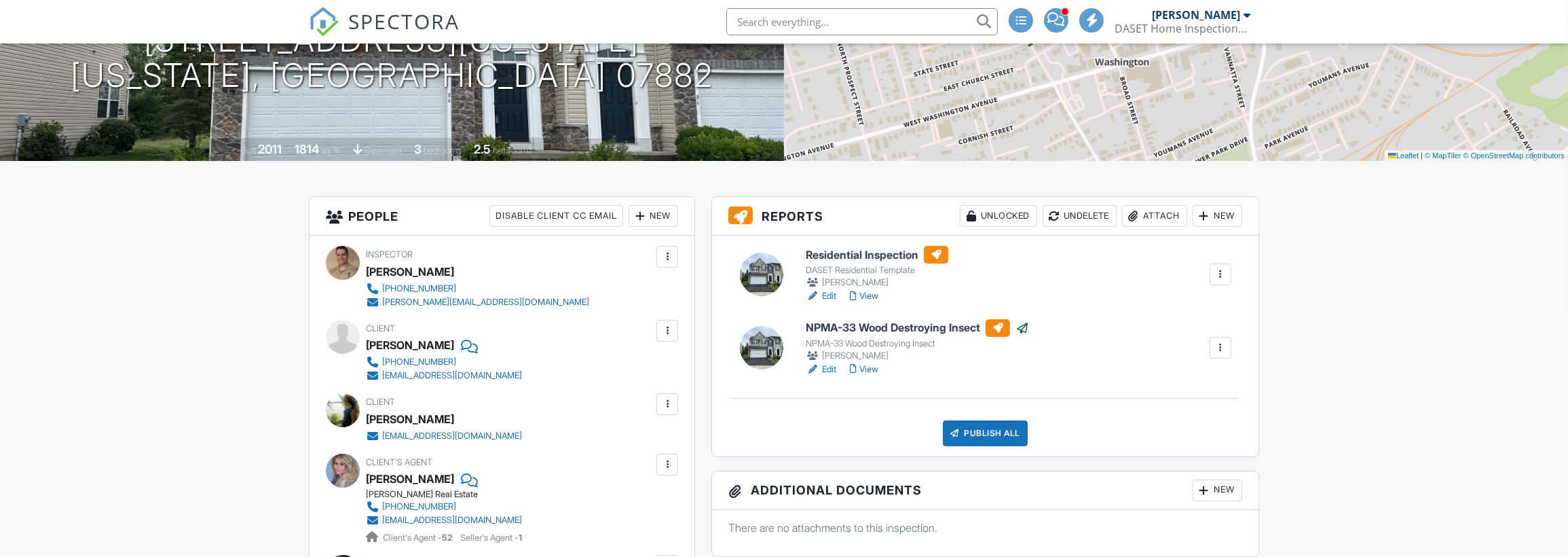 click on "Publish All" at bounding box center (985, 433) 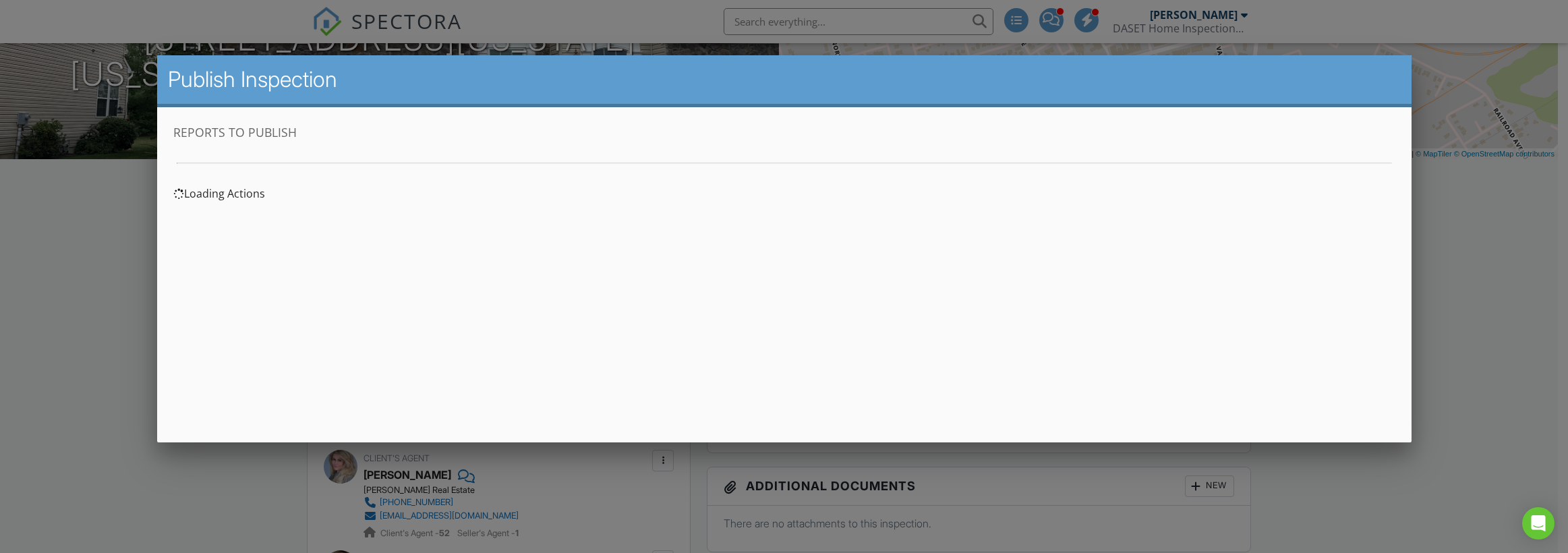 scroll, scrollTop: 0, scrollLeft: 0, axis: both 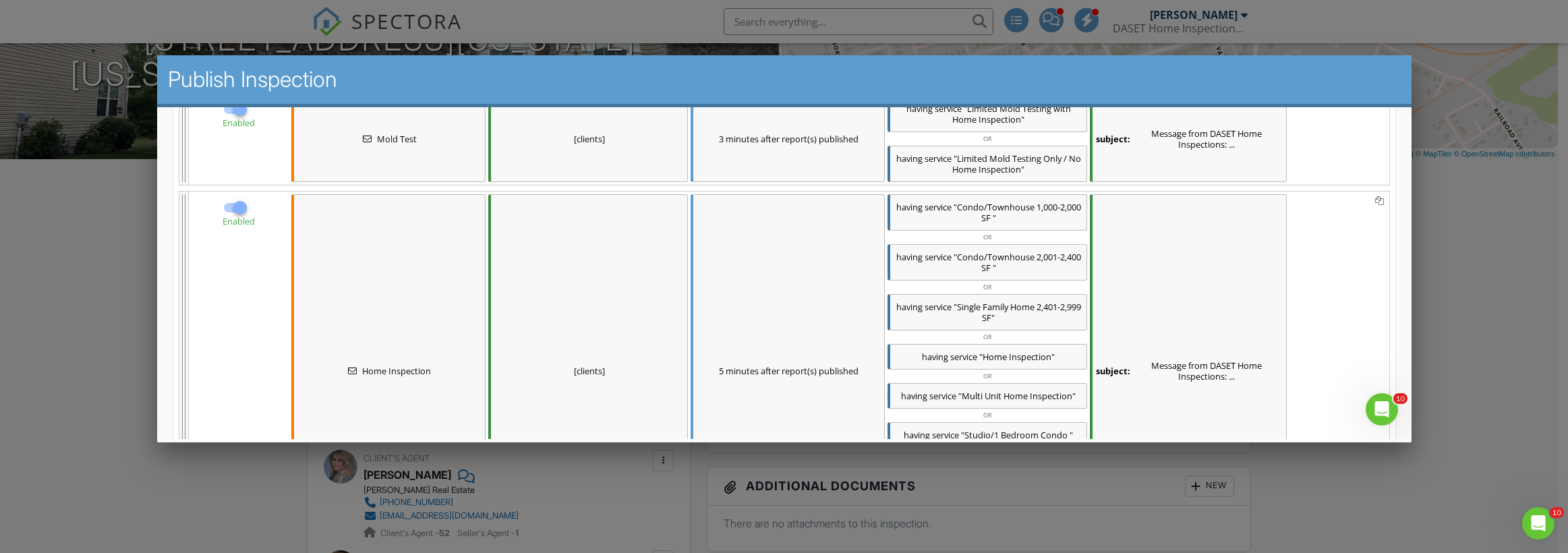 click on "5 minutes after
report(s) published" at bounding box center [787, 371] 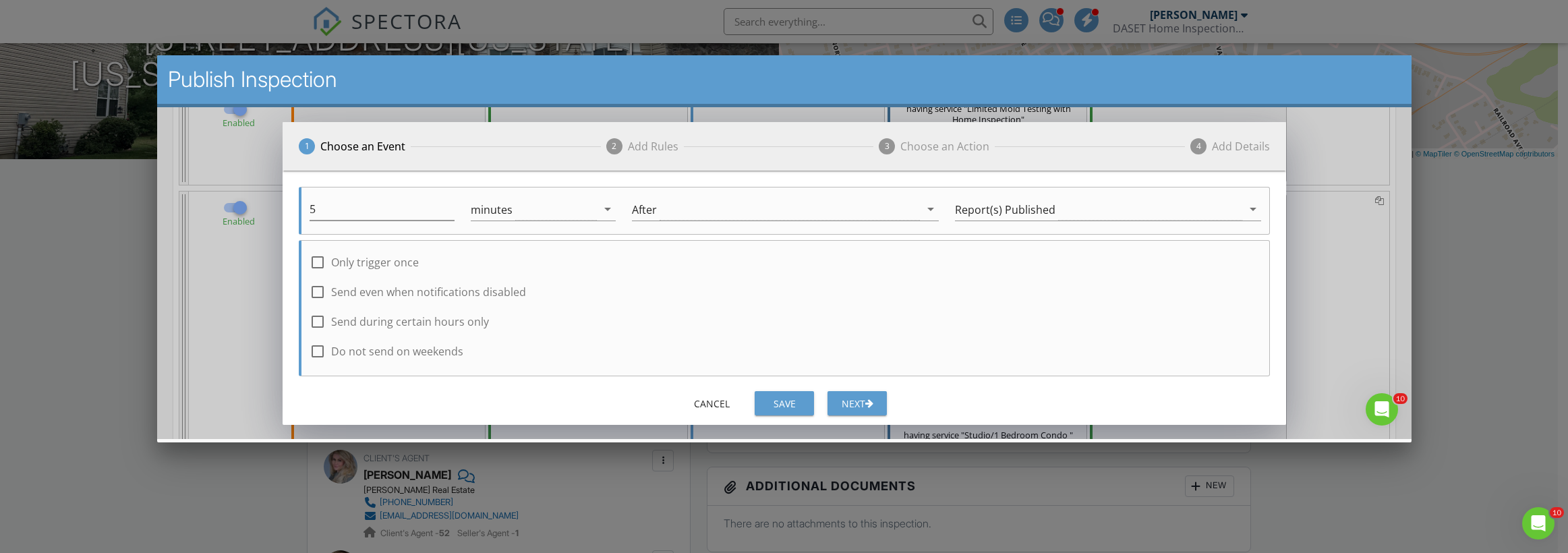 scroll, scrollTop: 674, scrollLeft: 0, axis: vertical 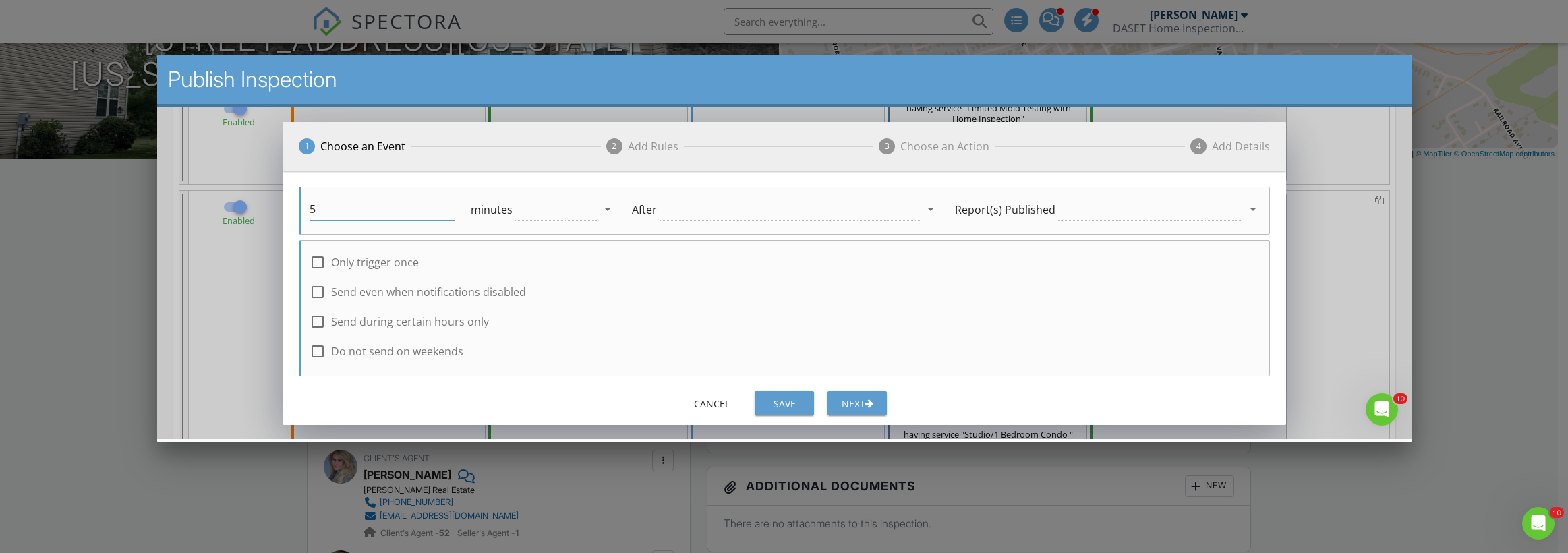 drag, startPoint x: 322, startPoint y: 214, endPoint x: 297, endPoint y: 208, distance: 25.70992 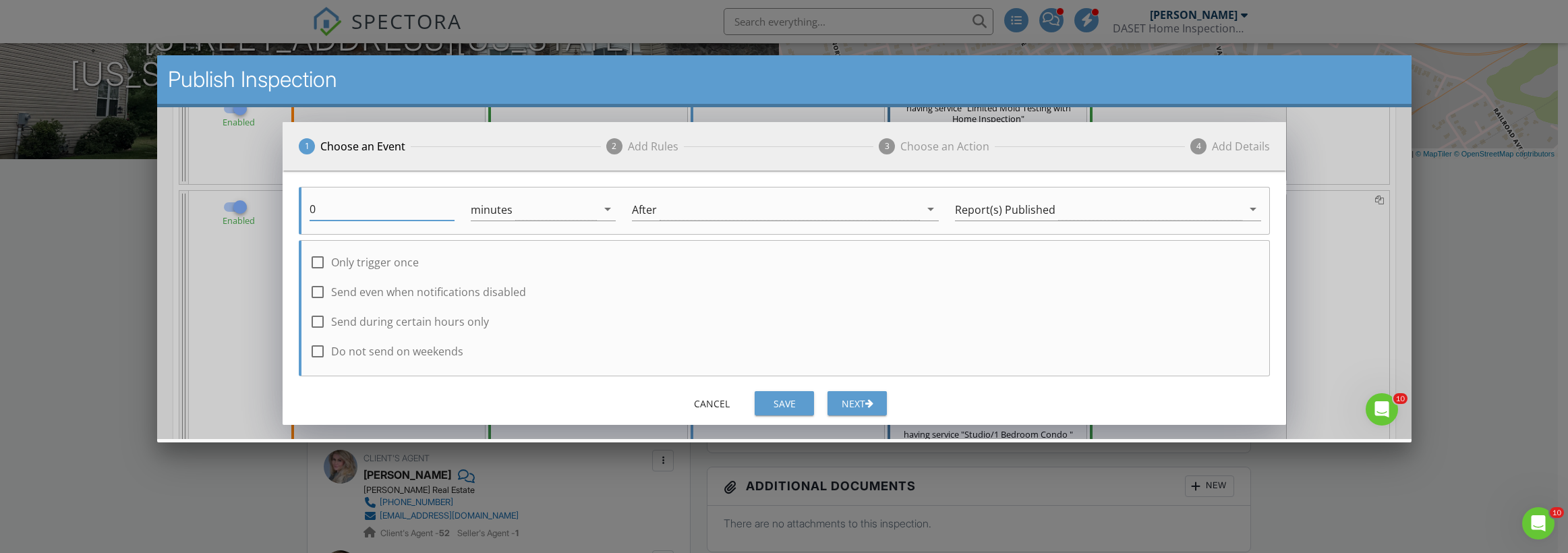 type on "0" 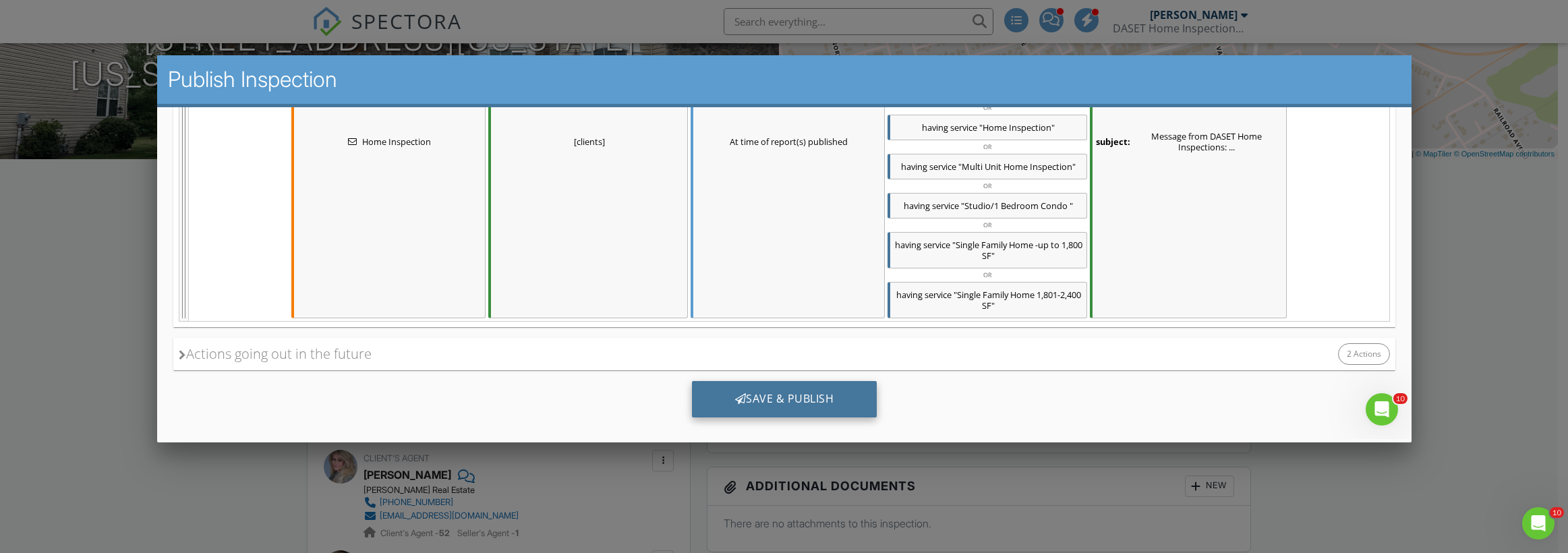 scroll, scrollTop: 907, scrollLeft: 0, axis: vertical 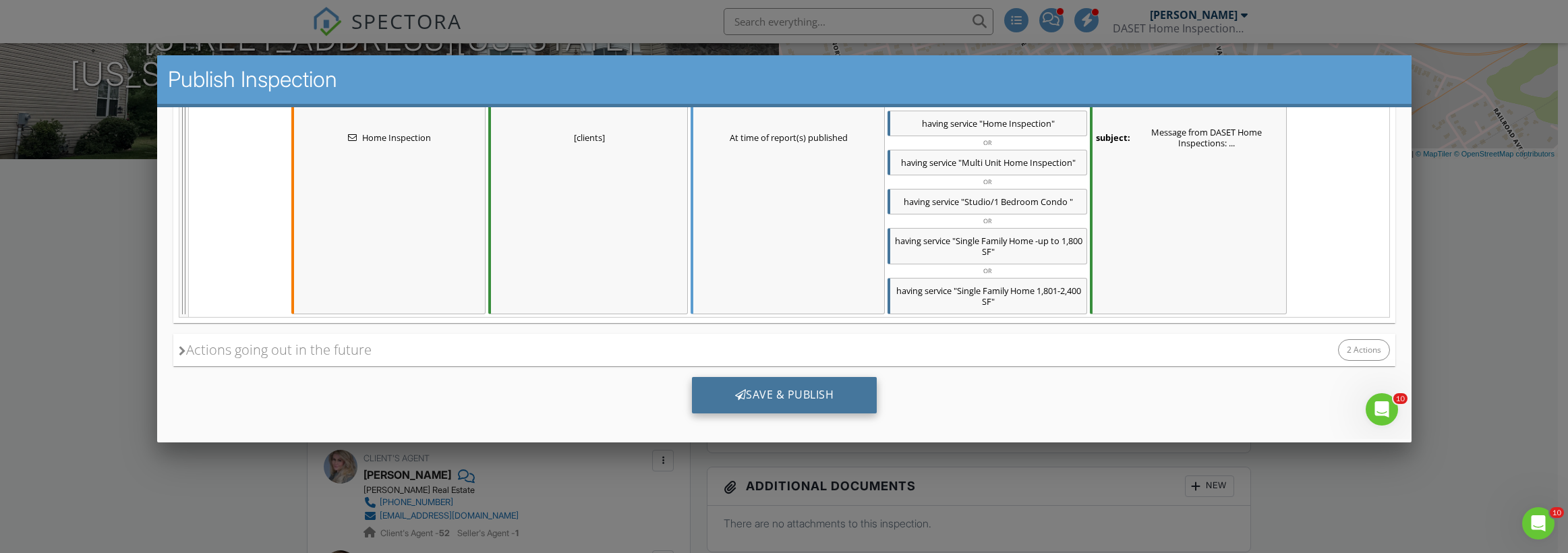 click on "Save & Publish" at bounding box center [784, 395] 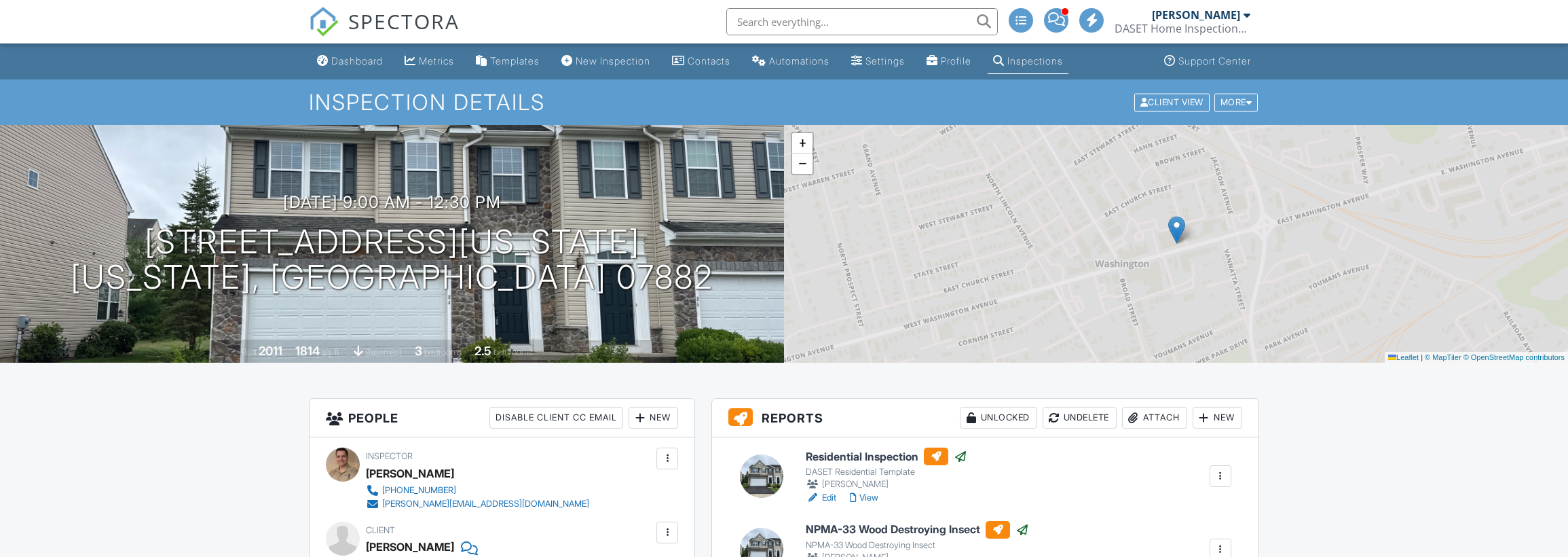 scroll, scrollTop: 0, scrollLeft: 0, axis: both 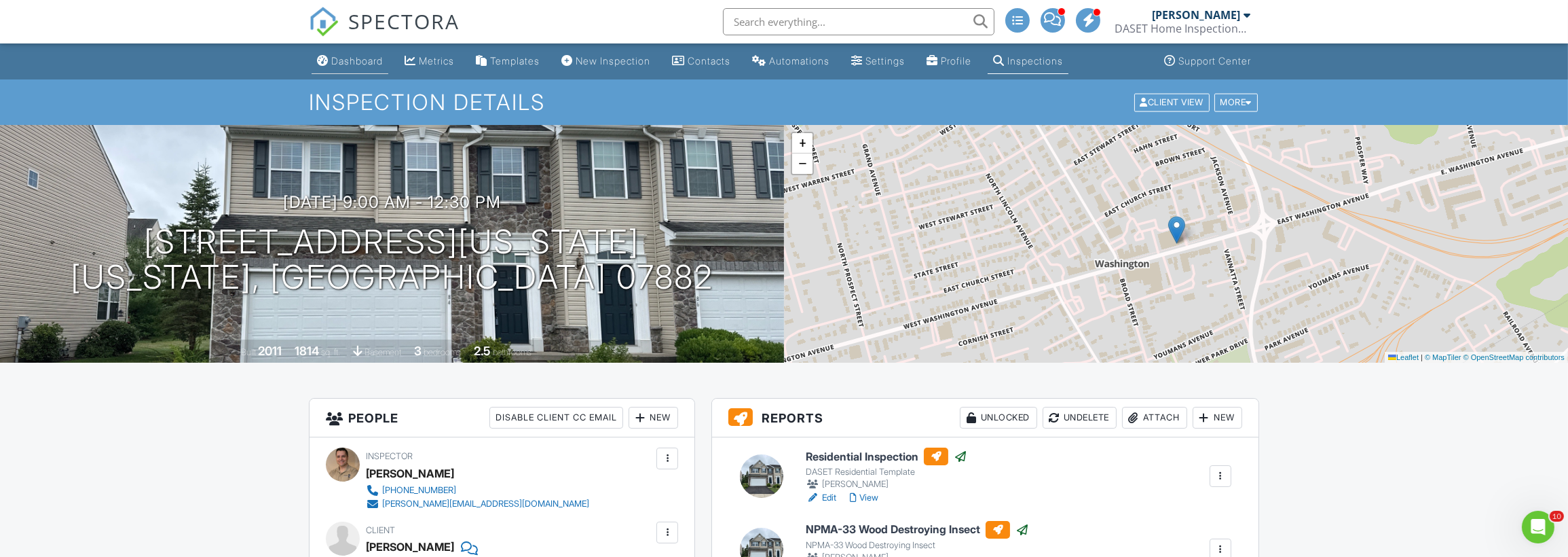 click on "Dashboard" at bounding box center [357, 60] 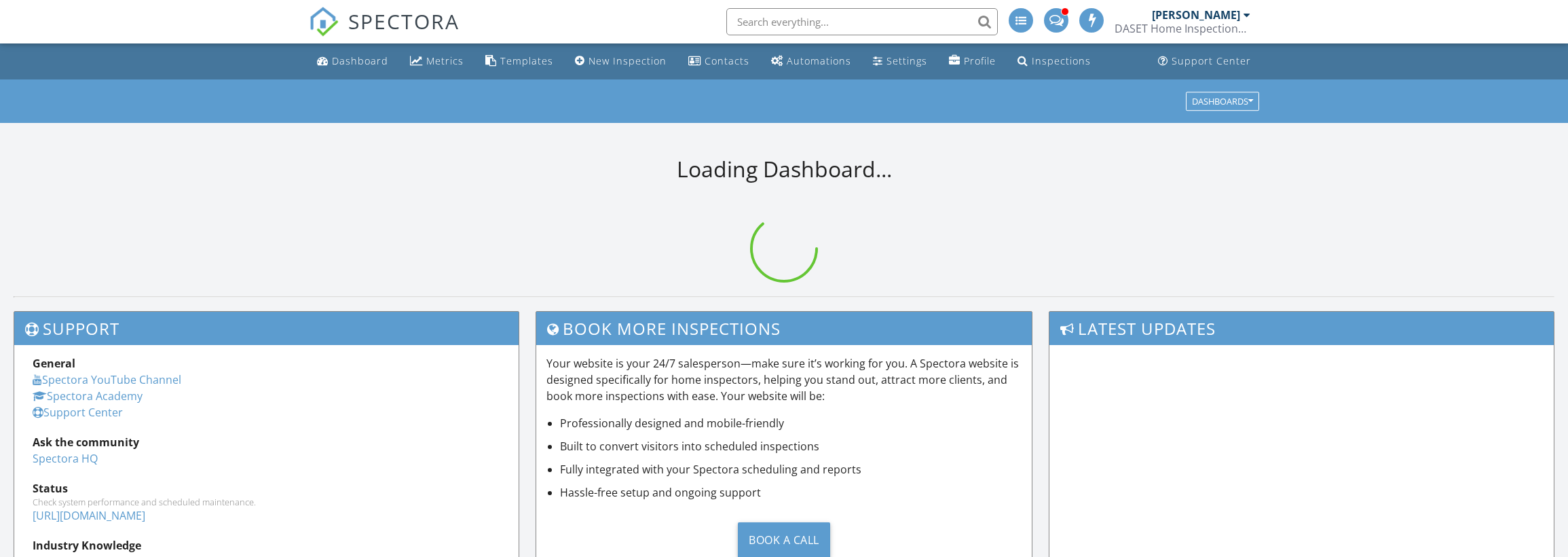 scroll, scrollTop: 0, scrollLeft: 0, axis: both 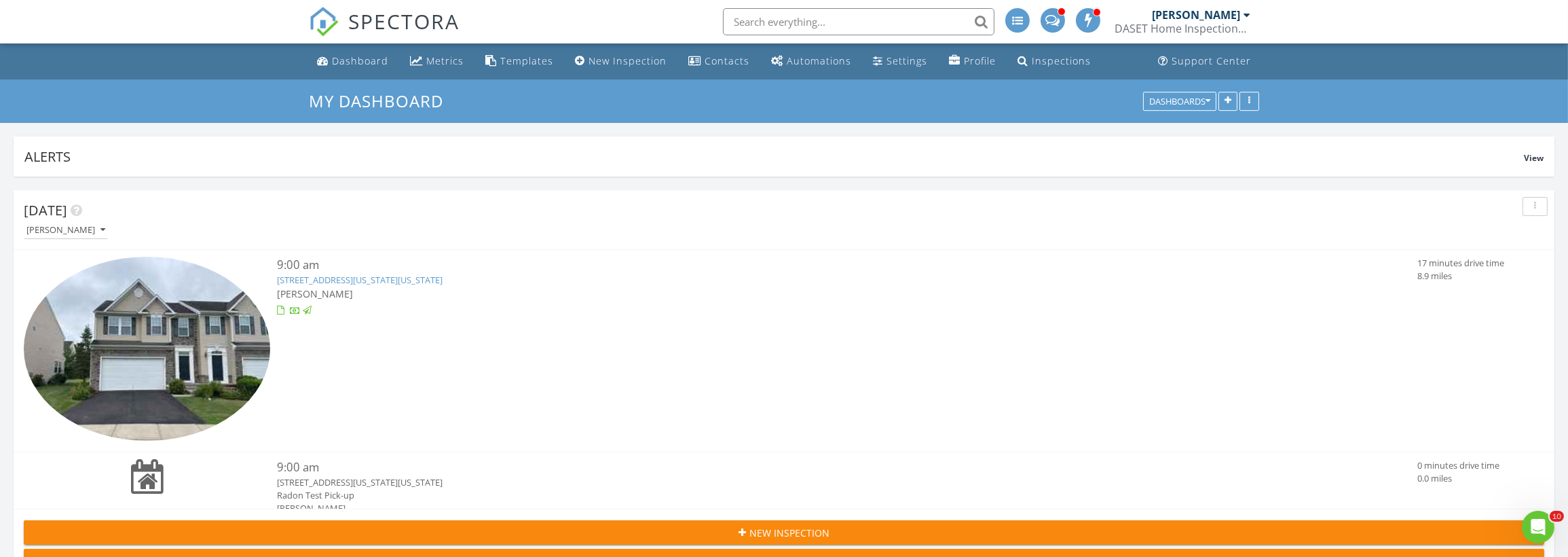 click on "[STREET_ADDRESS][US_STATE][US_STATE]" at bounding box center [360, 280] 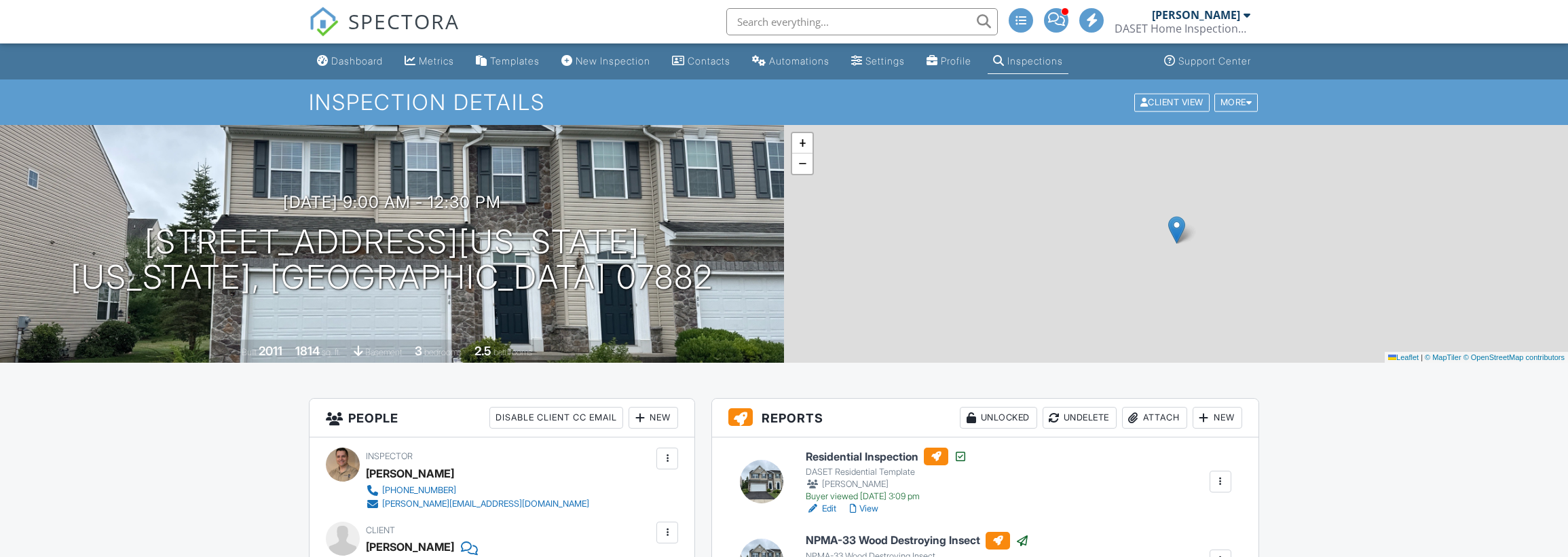 scroll, scrollTop: 0, scrollLeft: 0, axis: both 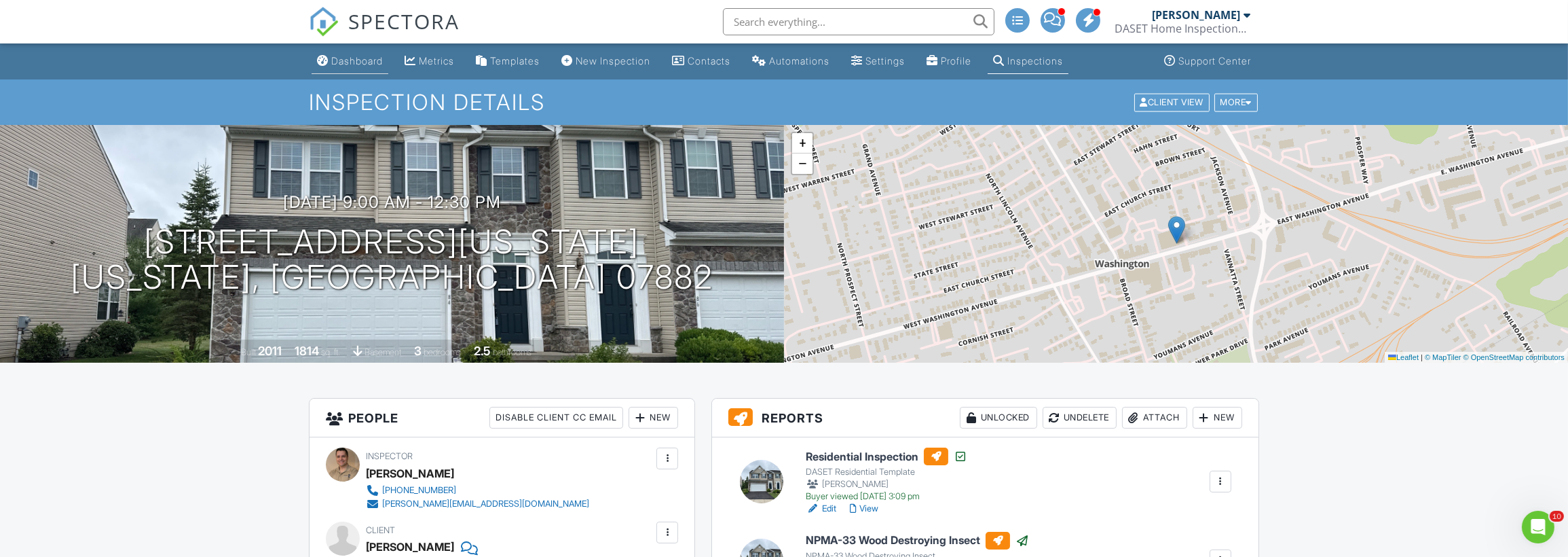 click on "Dashboard" at bounding box center (357, 60) 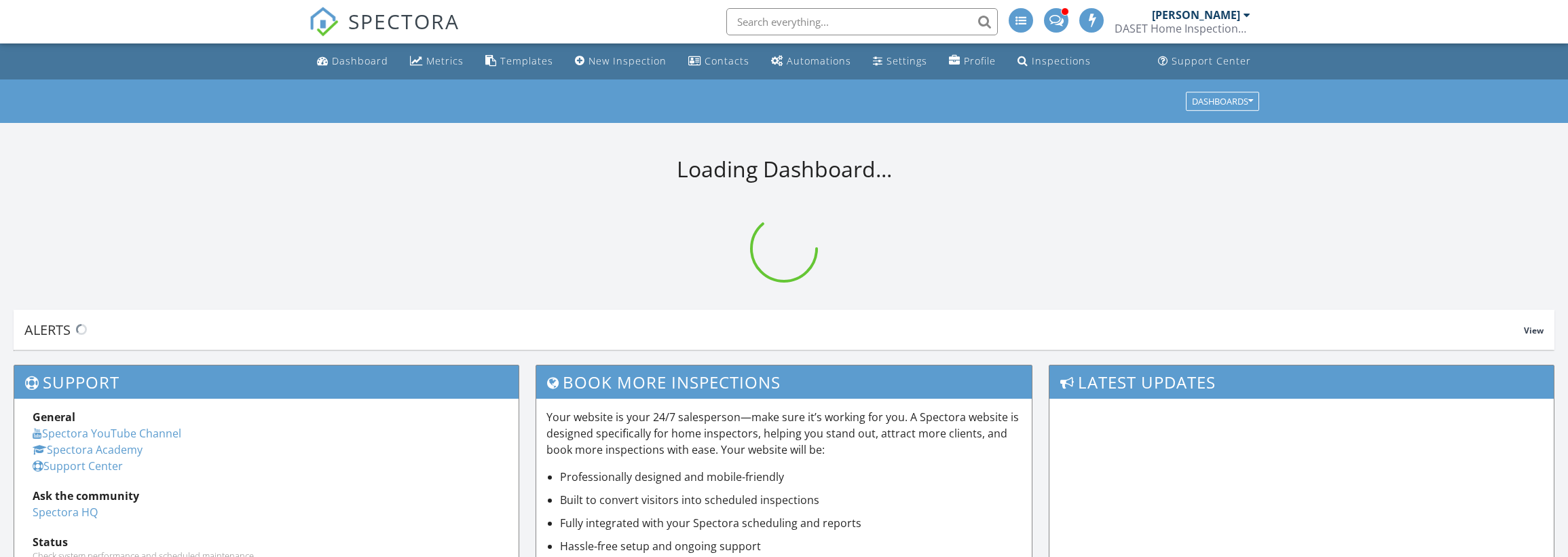 scroll, scrollTop: 0, scrollLeft: 0, axis: both 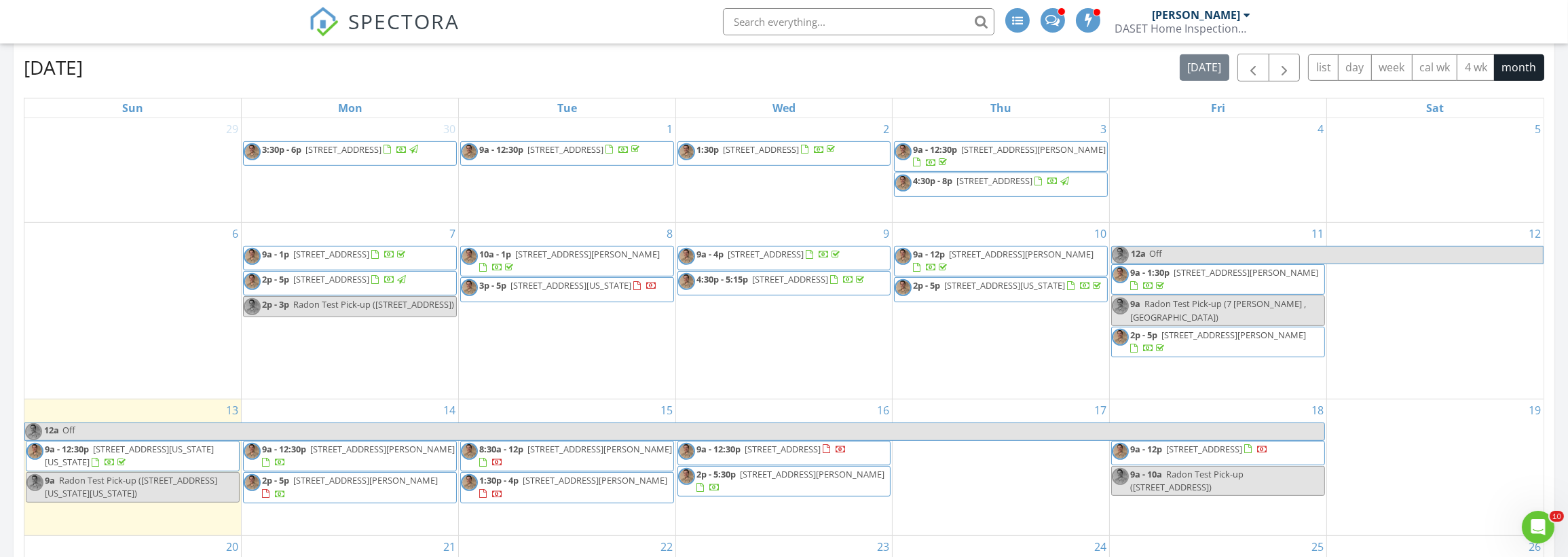 click on "7 Jane Ln , High Bridge 08829" at bounding box center (1246, 272) 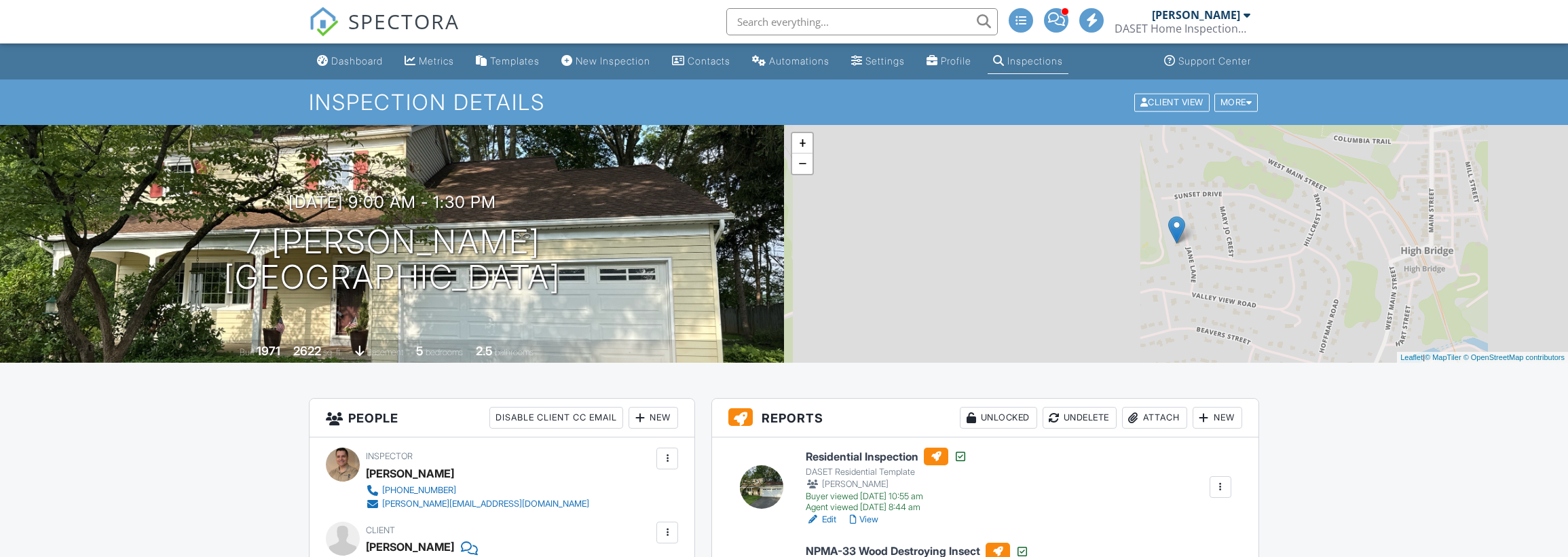 scroll, scrollTop: 0, scrollLeft: 0, axis: both 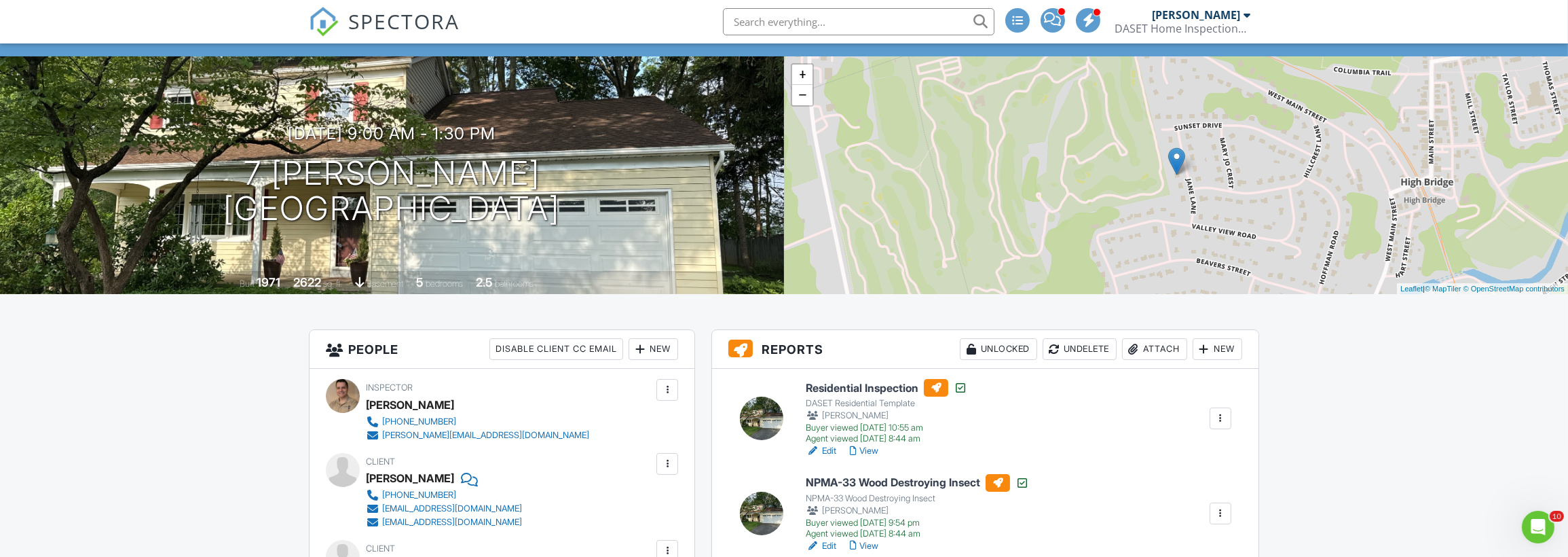 click on "People
Disable Client CC Email
New
Client
Client's Agent
Listing Agent
Add Another Person
Inspector
Daniel Medina
908-914-5804
daniel@dasethome.com
Make Invisible
Mark As Requested
Remove
Update Client
First name
Andrew
Last name
Gugel
Email (required)
aag2187@columbia.edu
CC Email
gabriellemg9070@gmail.com
Phone
732-372-8203
Address
500 Station Drive, Apt. 521
City
Avanel
State
NJ
Zip
07001
Tags
Internal notes visible only to the company
Private notes visible only to company admins
Cancel
Save
Confirm client deletion
Cancel
Remove Client
Client
Andrew Gugel
732-372-8203" at bounding box center (502, 942) 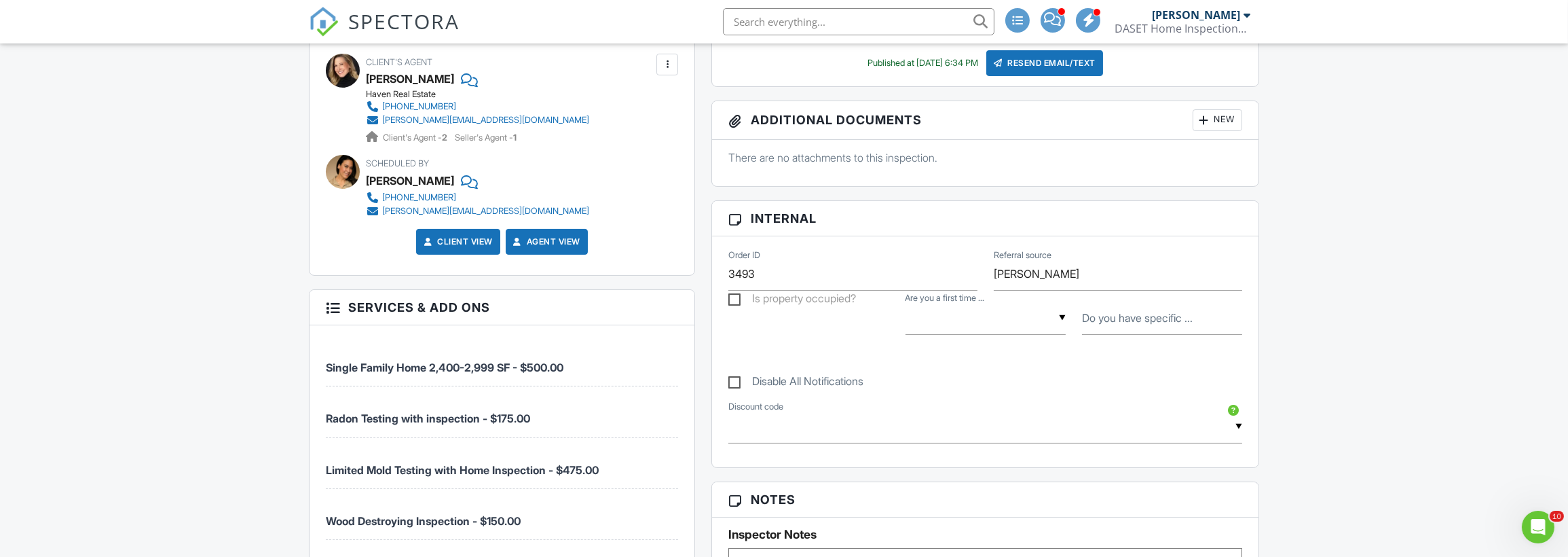 scroll, scrollTop: 613, scrollLeft: 0, axis: vertical 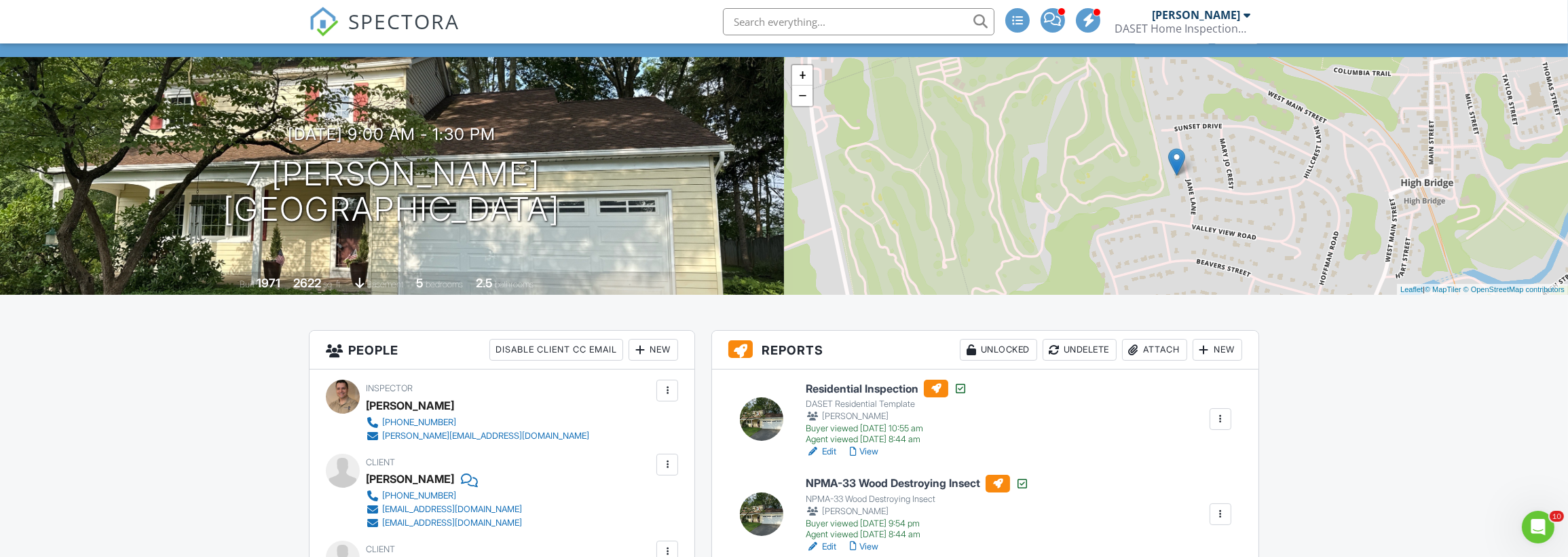 click on "People
Disable Client CC Email
New
Client
Client's Agent
Listing Agent
Add Another Person
Inspector
Daniel Medina
908-914-5804
daniel@dasethome.com
Make Invisible
Mark As Requested
Remove
Update Client
First name
Andrew
Last name
Gugel
Email (required)
aag2187@columbia.edu
CC Email
gabriellemg9070@gmail.com
Phone
732-372-8203
Address
500 Station Drive, Apt. 521
City
Avanel
State
NJ
Zip
07001
Tags
Internal notes visible only to the company
Private notes visible only to company admins
Cancel
Save
Confirm client deletion
Cancel
Remove Client
Client
Andrew Gugel
732-372-8203" at bounding box center [502, 943] 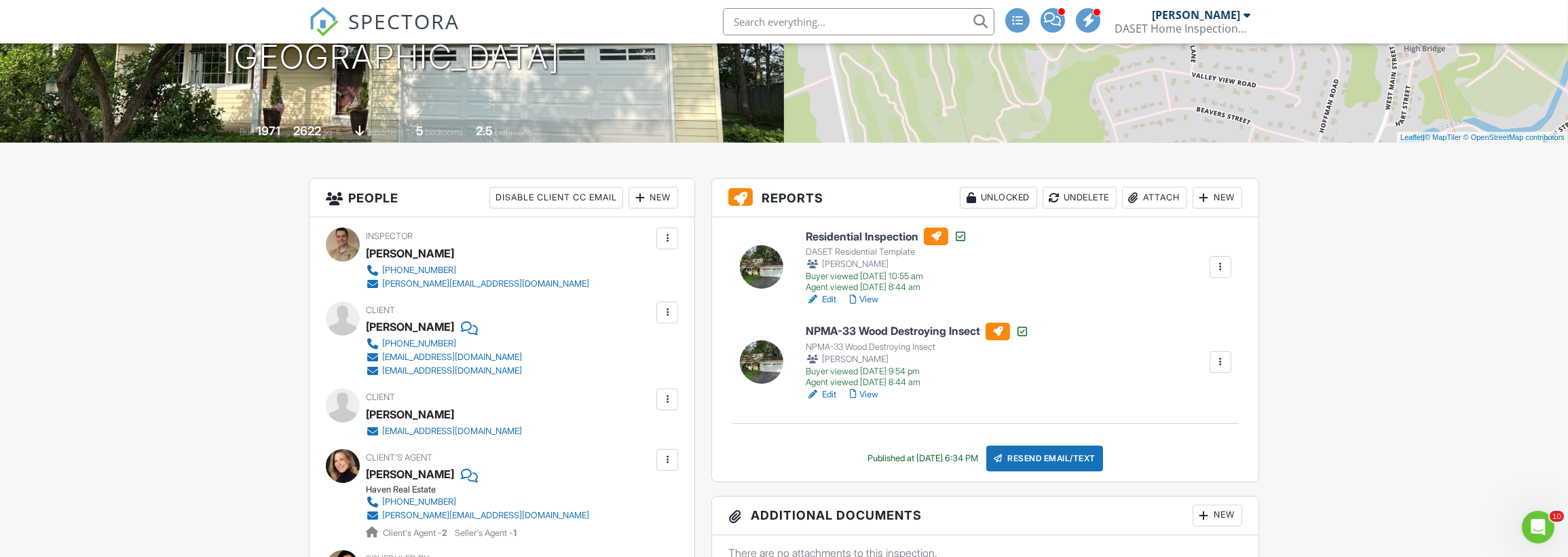 scroll, scrollTop: 222, scrollLeft: 0, axis: vertical 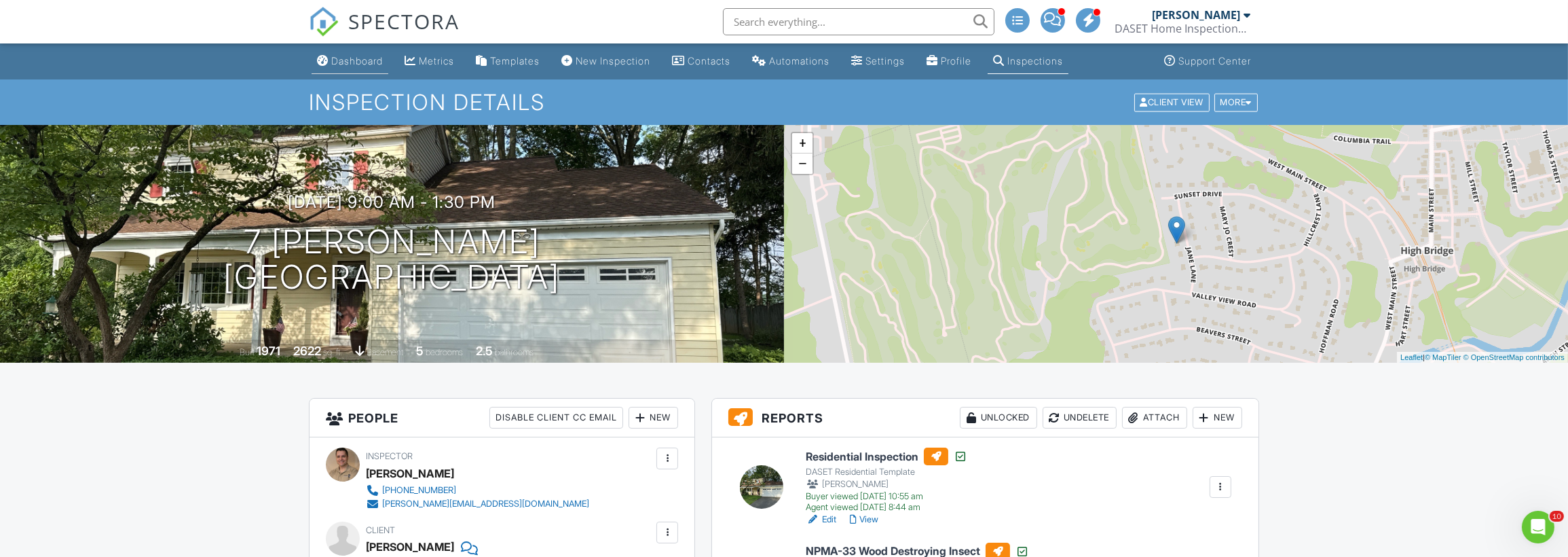 click on "Dashboard" at bounding box center (357, 60) 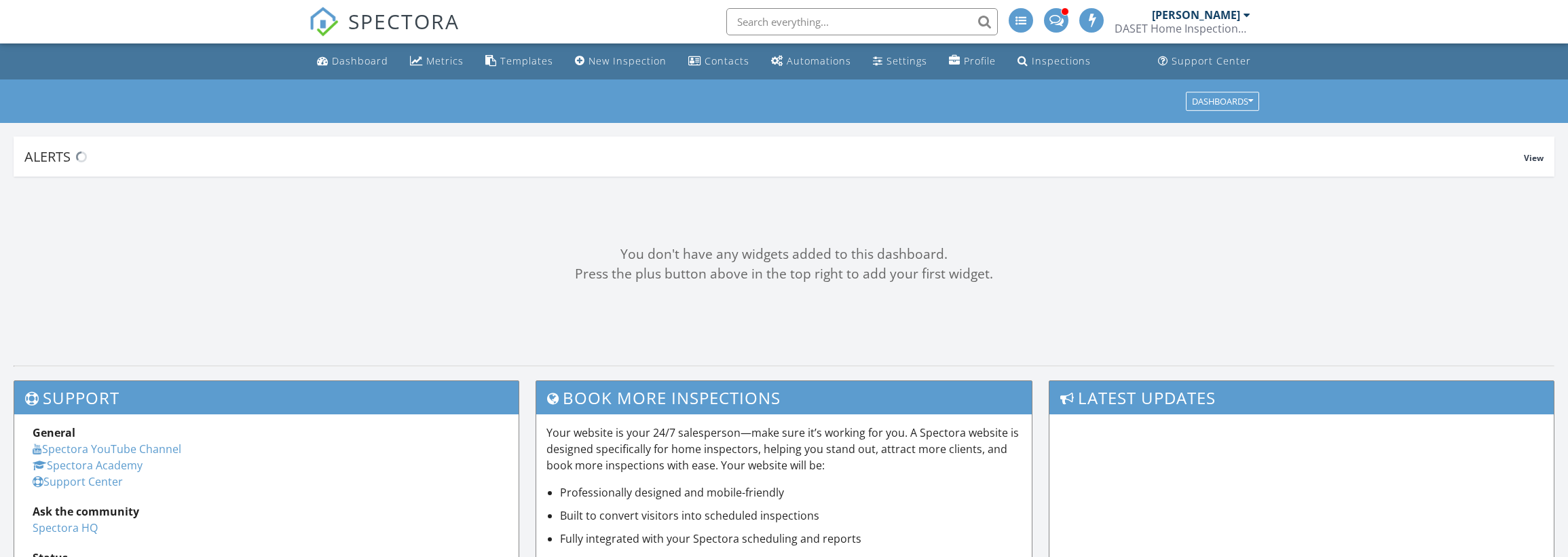 scroll, scrollTop: 0, scrollLeft: 0, axis: both 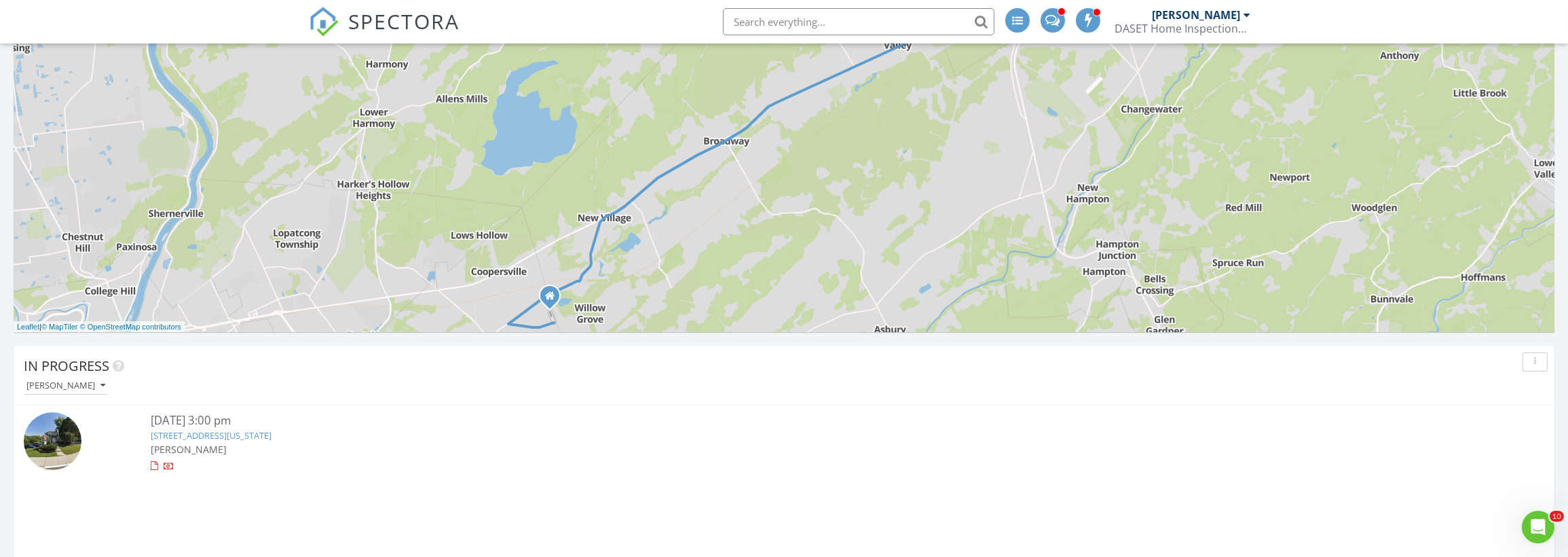 click on "[STREET_ADDRESS][US_STATE]" at bounding box center (211, 435) 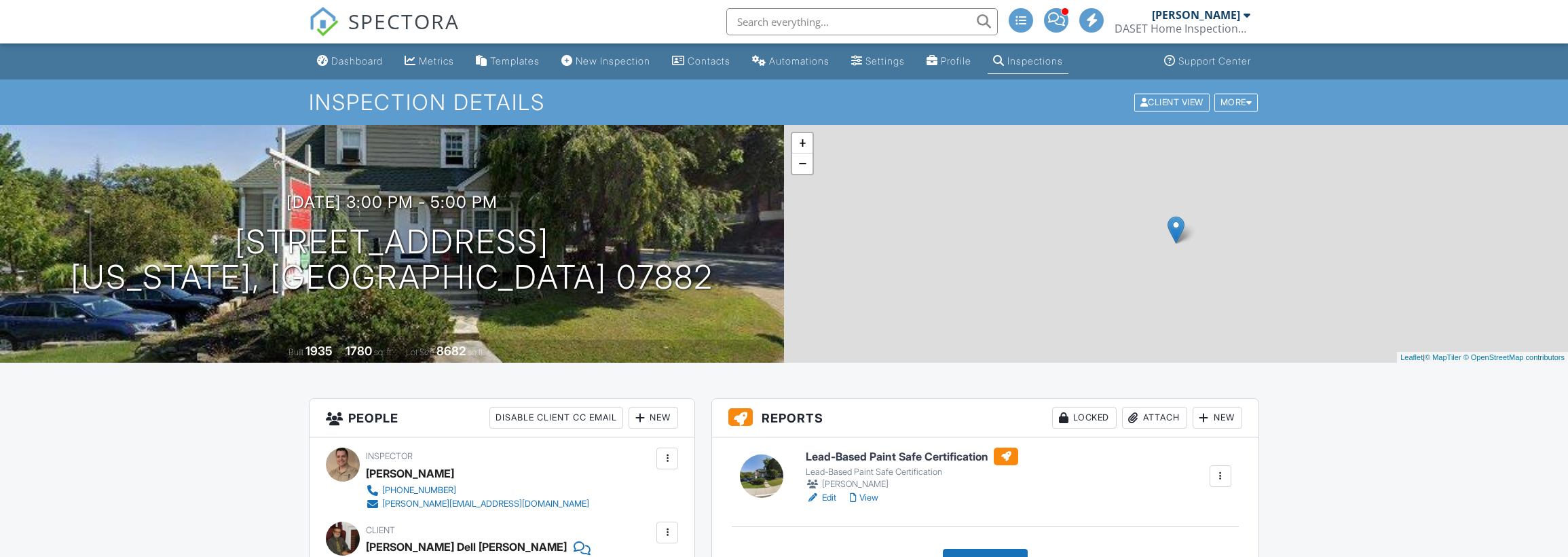 scroll, scrollTop: 0, scrollLeft: 0, axis: both 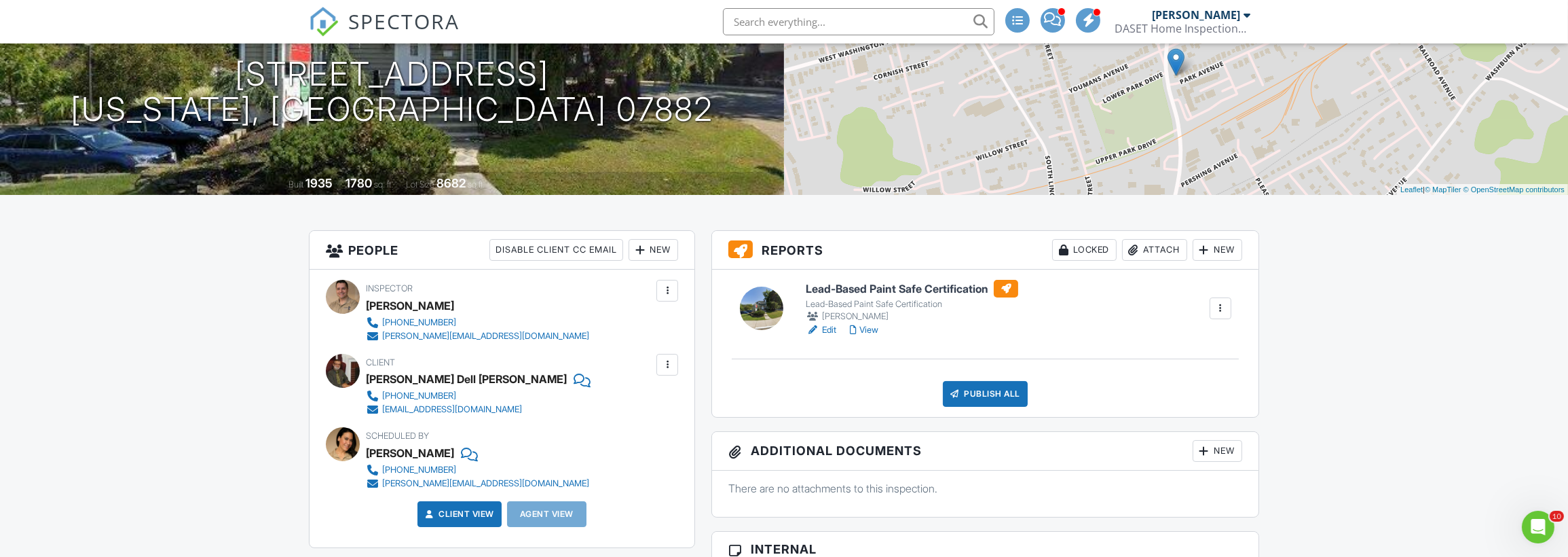 click on "View" at bounding box center (864, 330) 